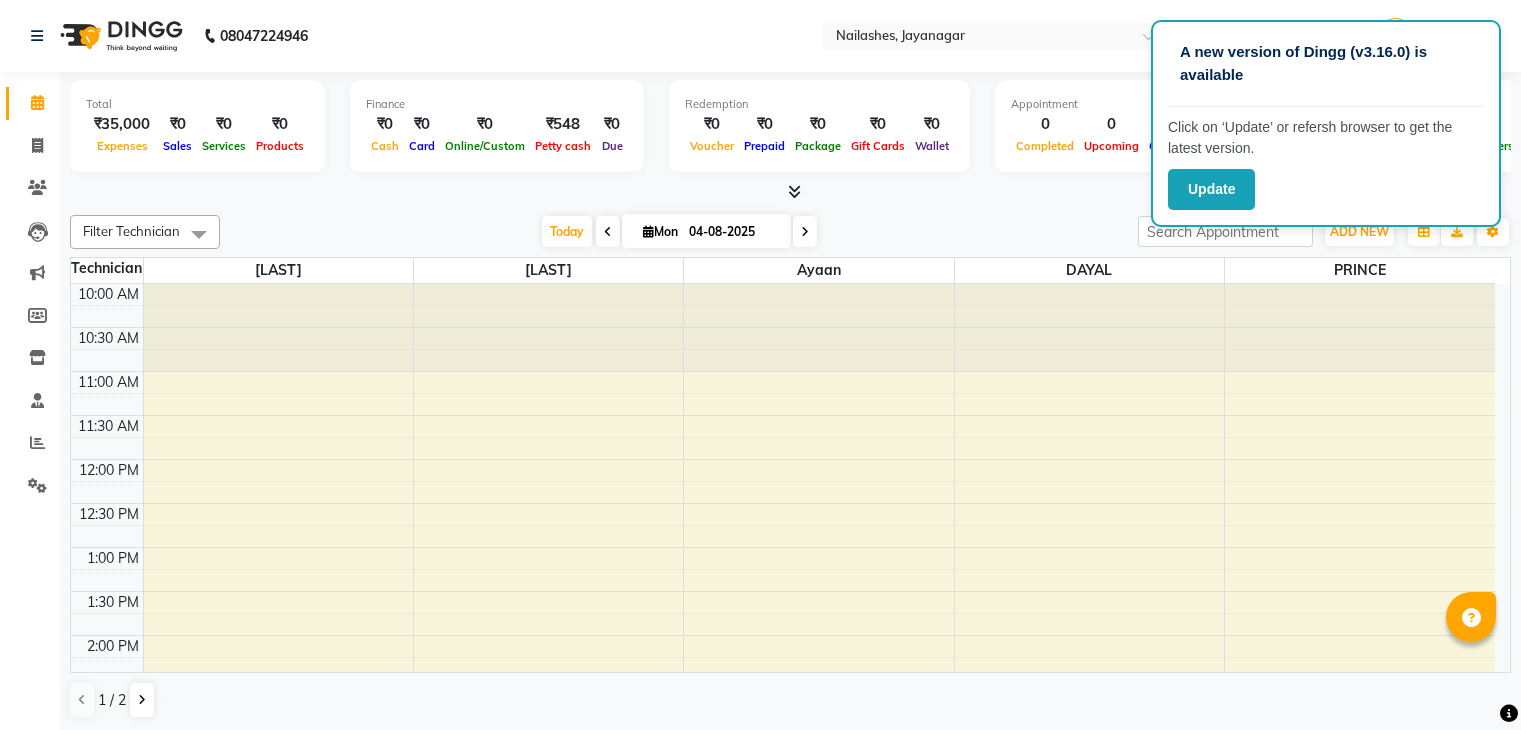 scroll, scrollTop: 0, scrollLeft: 0, axis: both 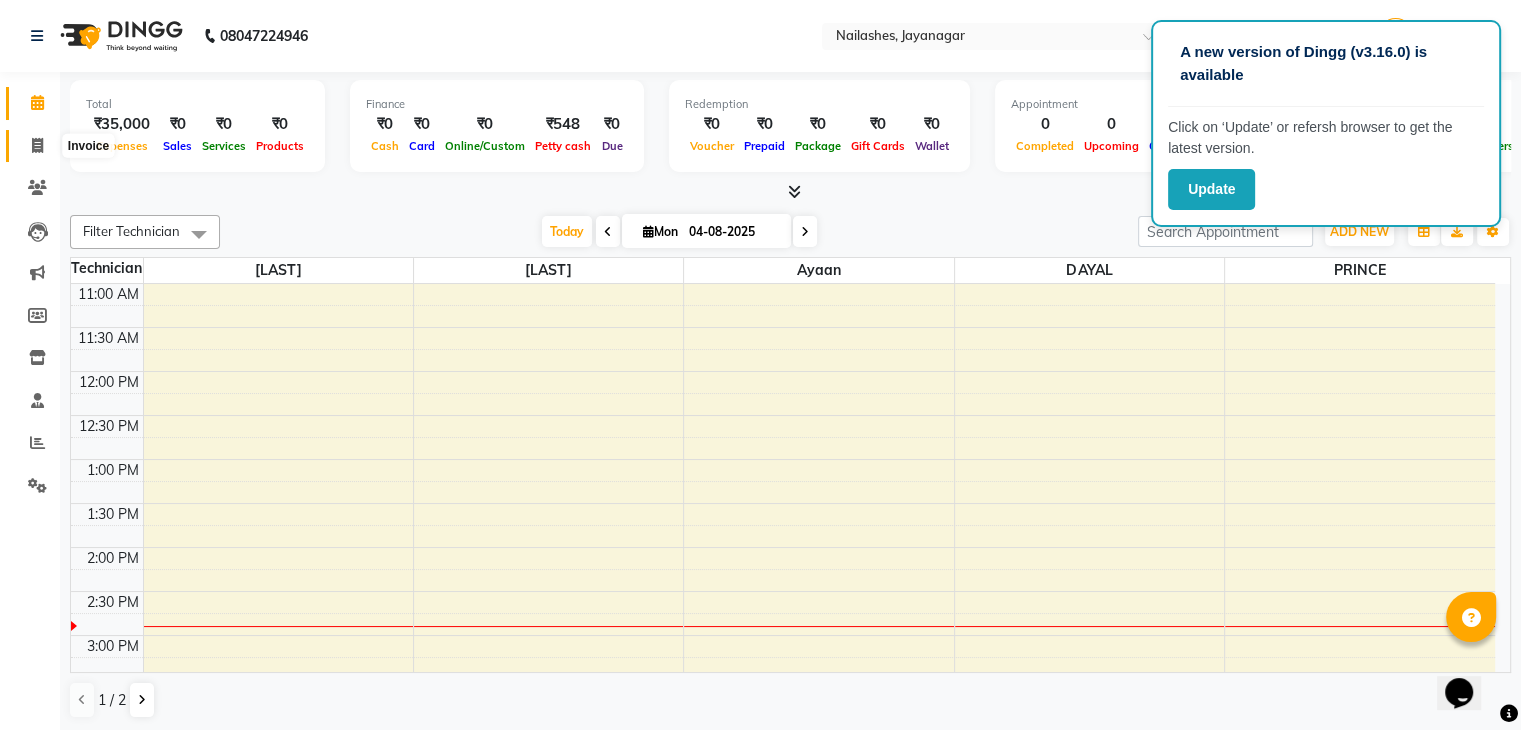 click 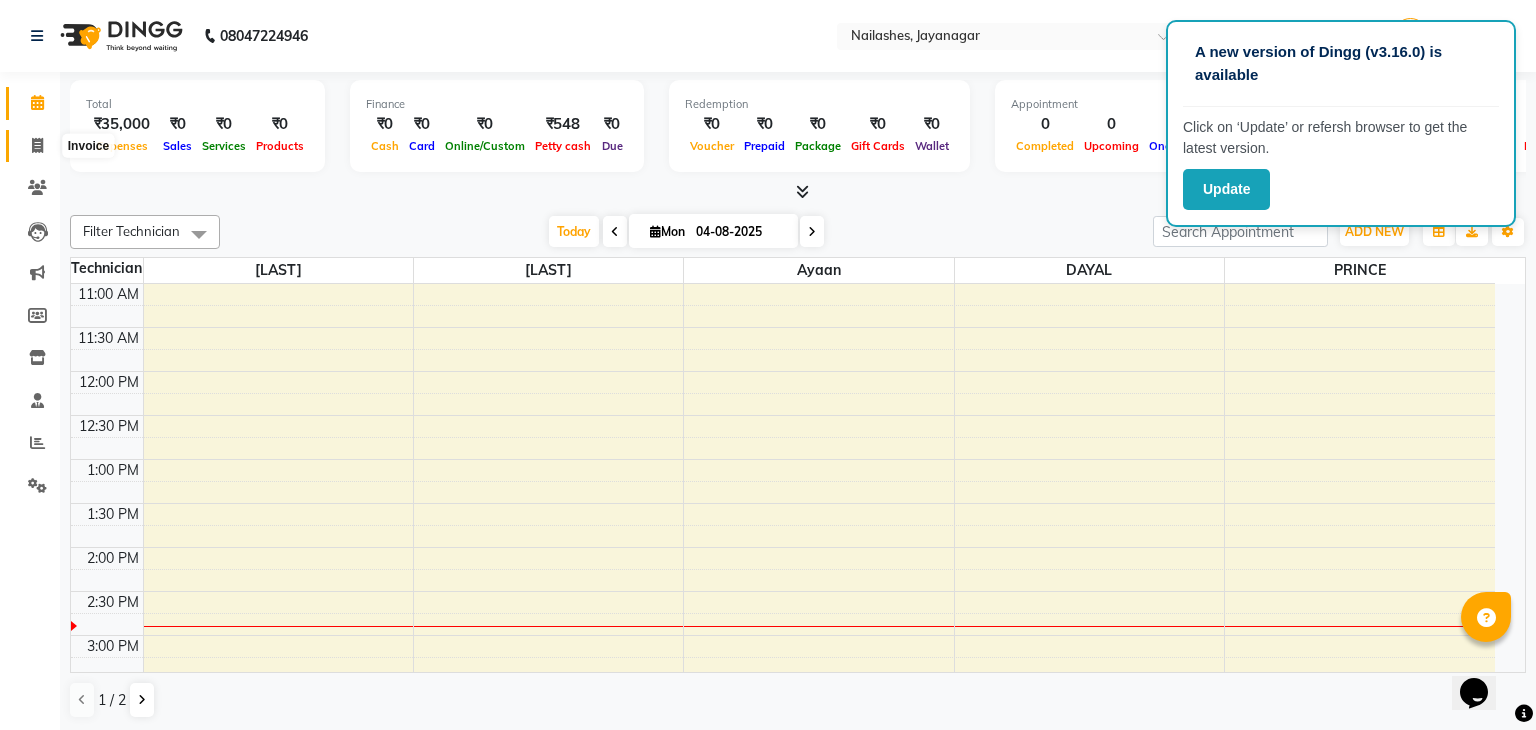 select on "4495" 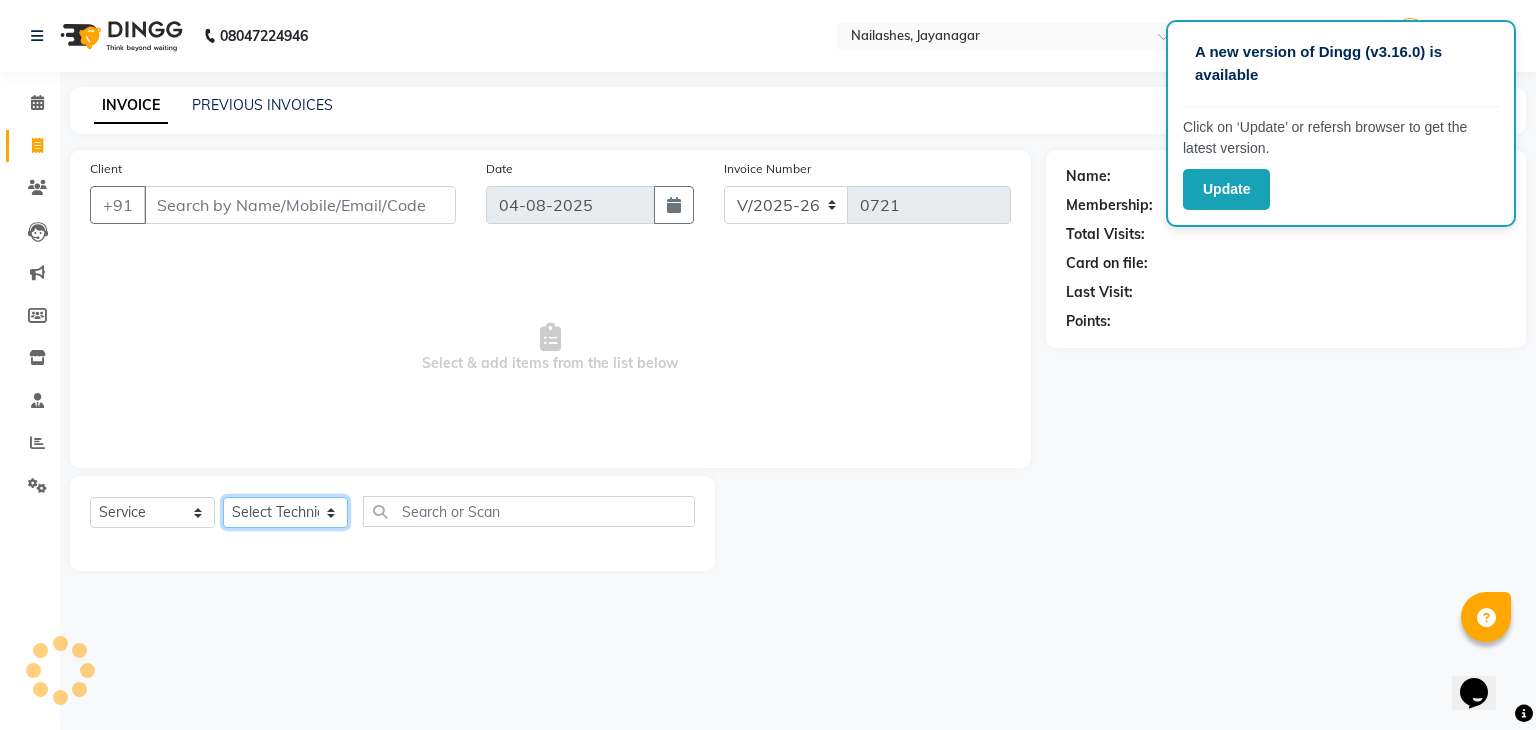 click on "Select Technician" 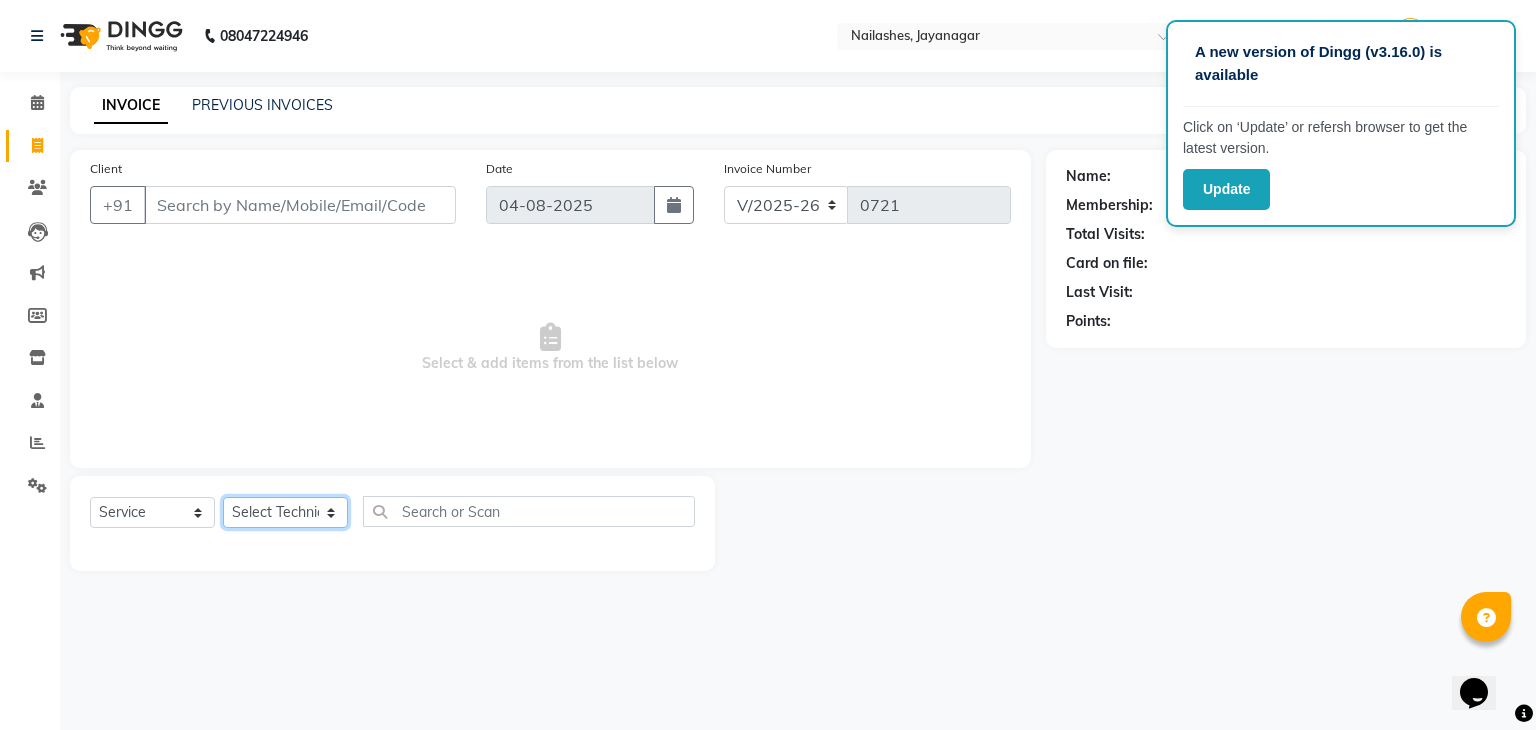 click on "Select Technician" 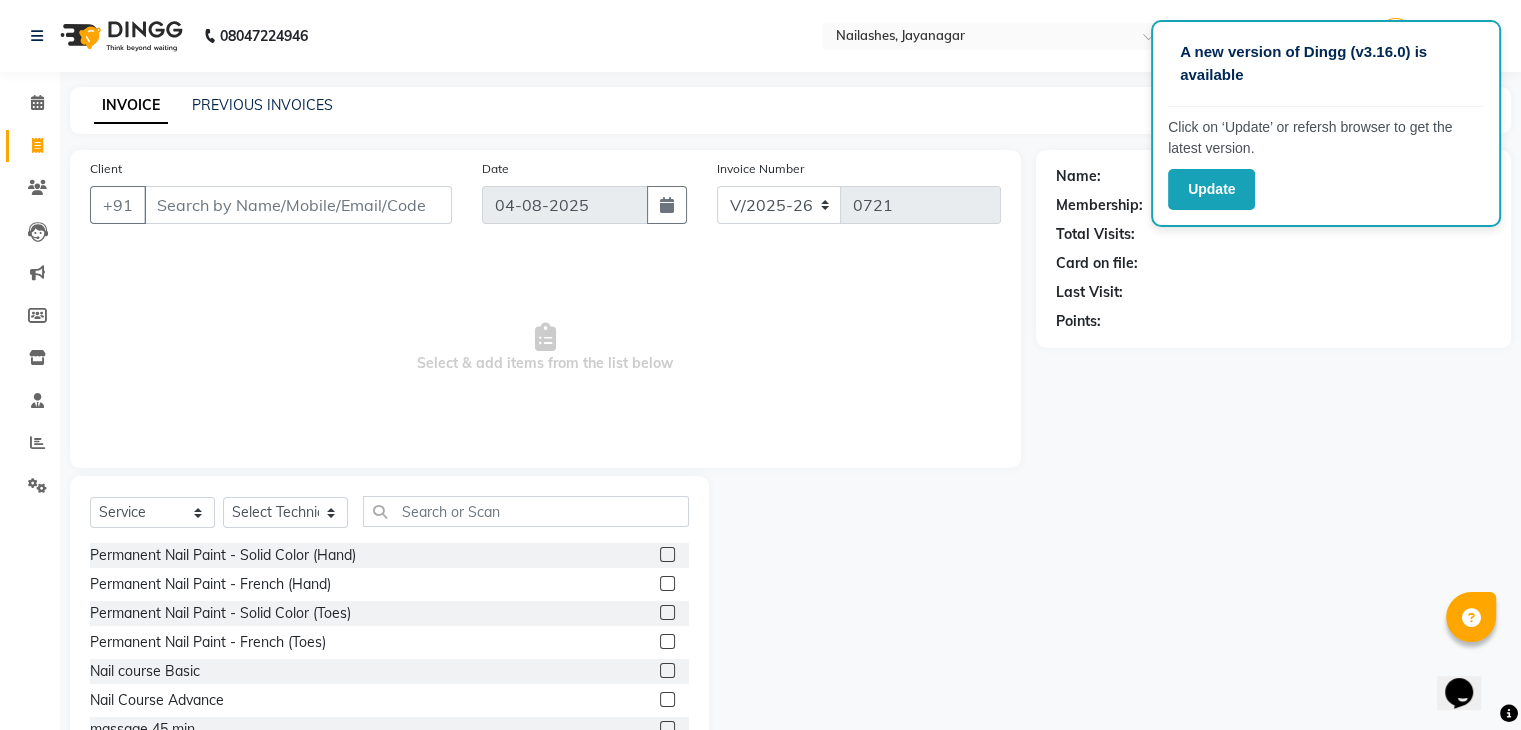 click 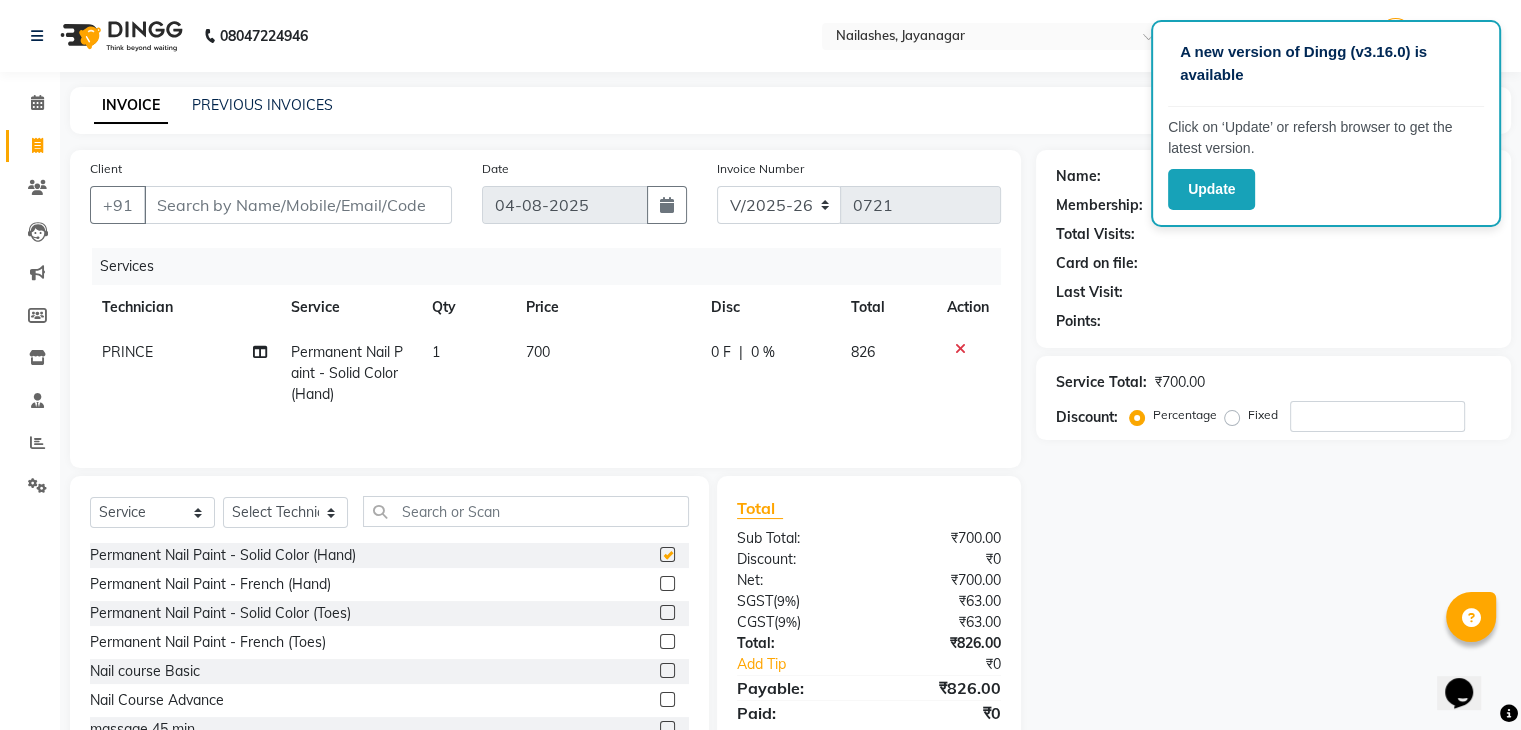 checkbox on "false" 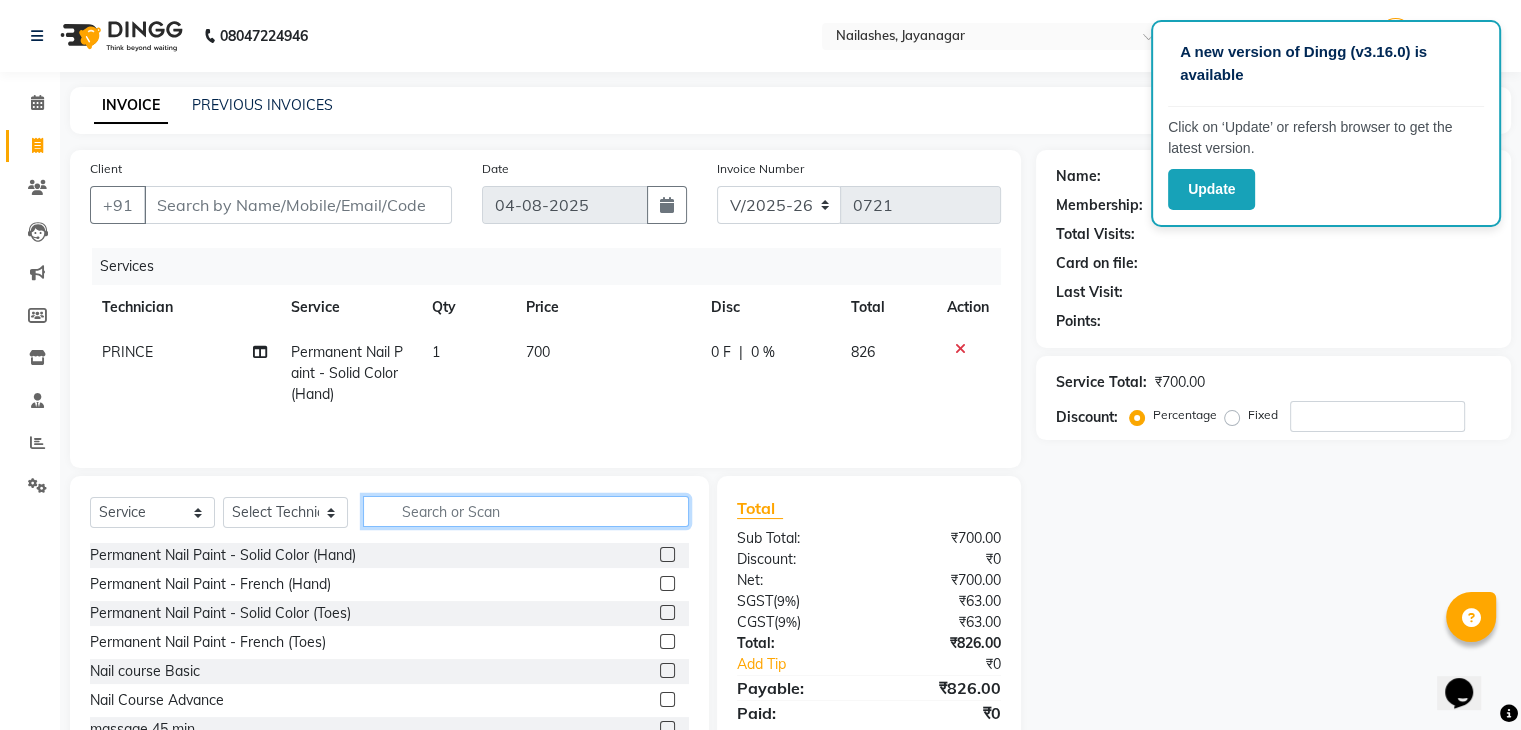 click 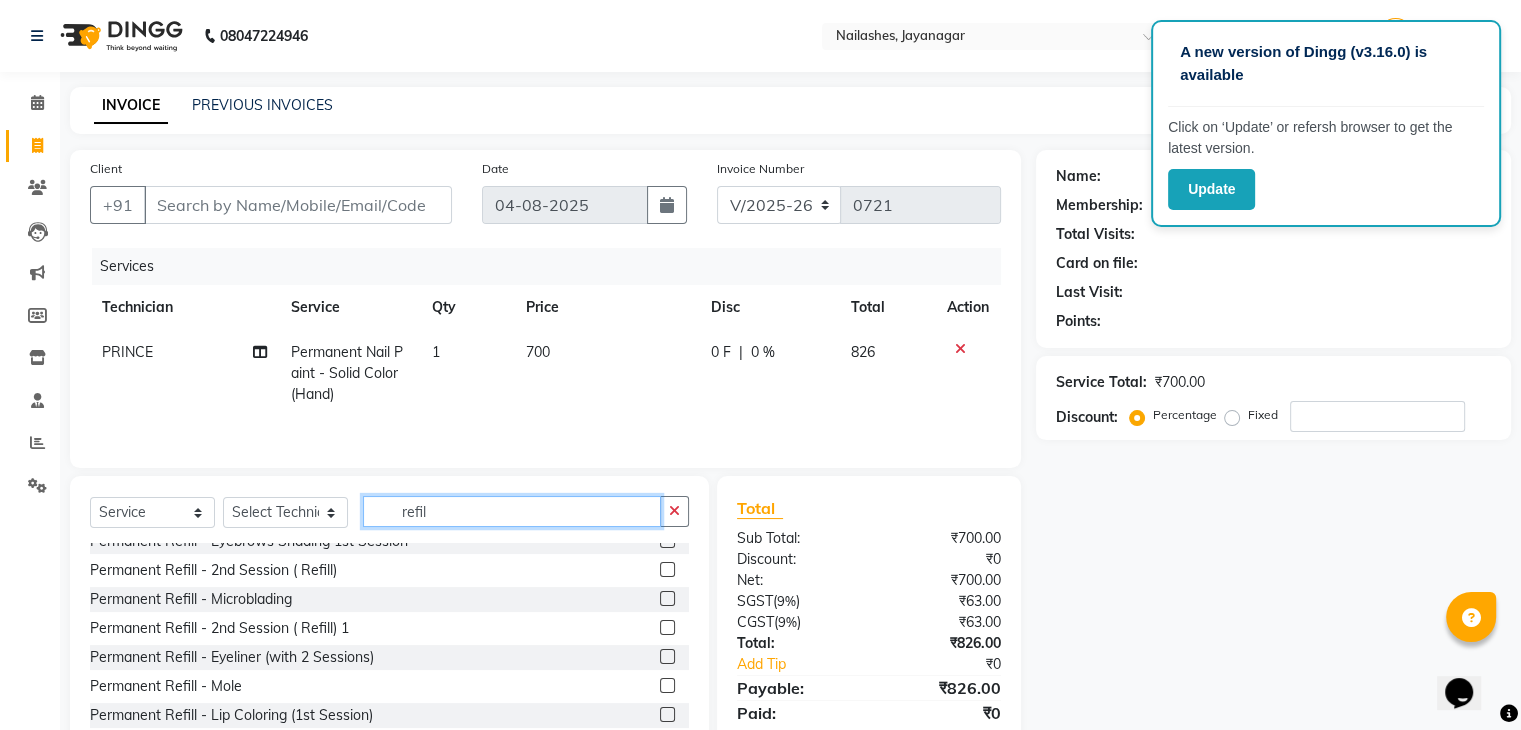 scroll, scrollTop: 322, scrollLeft: 0, axis: vertical 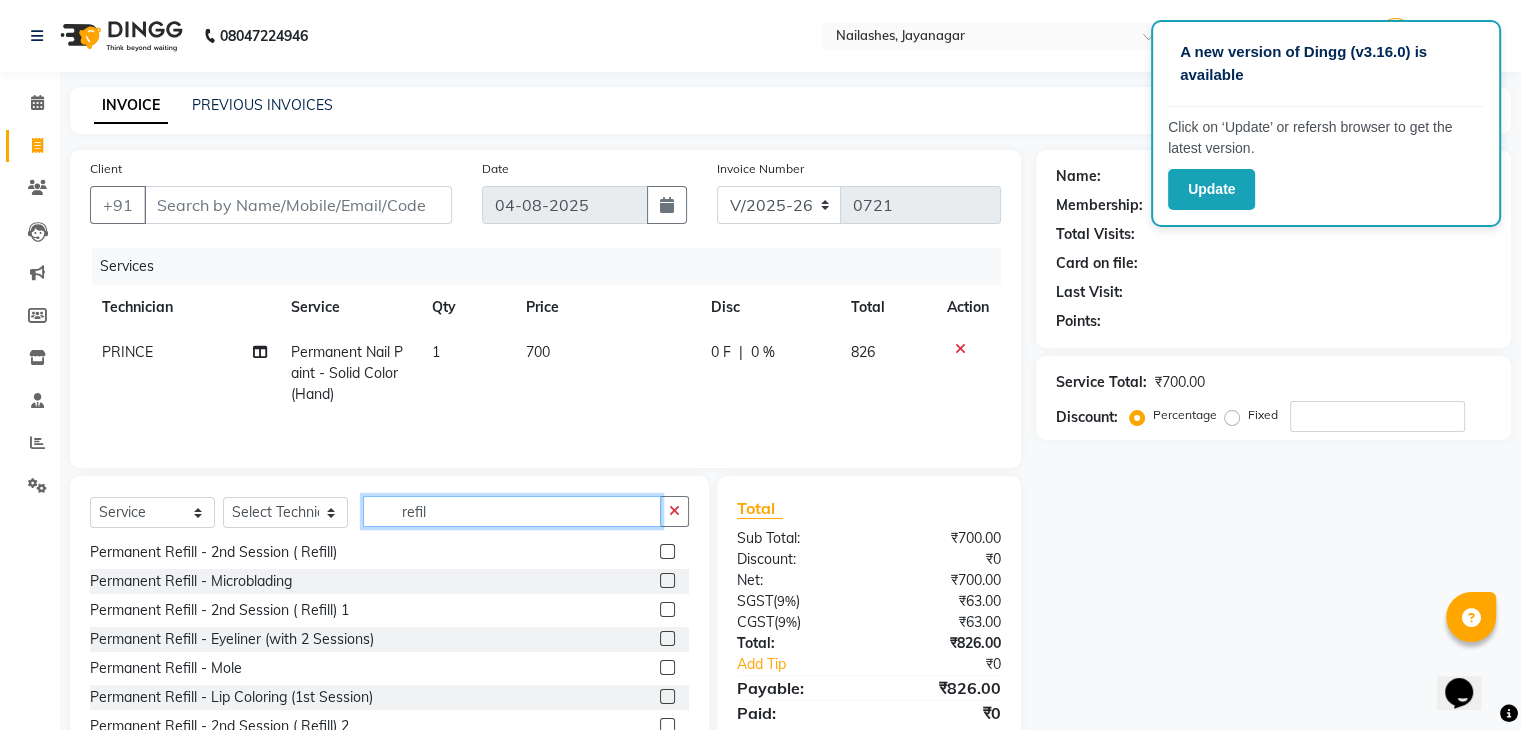 click on "refil" 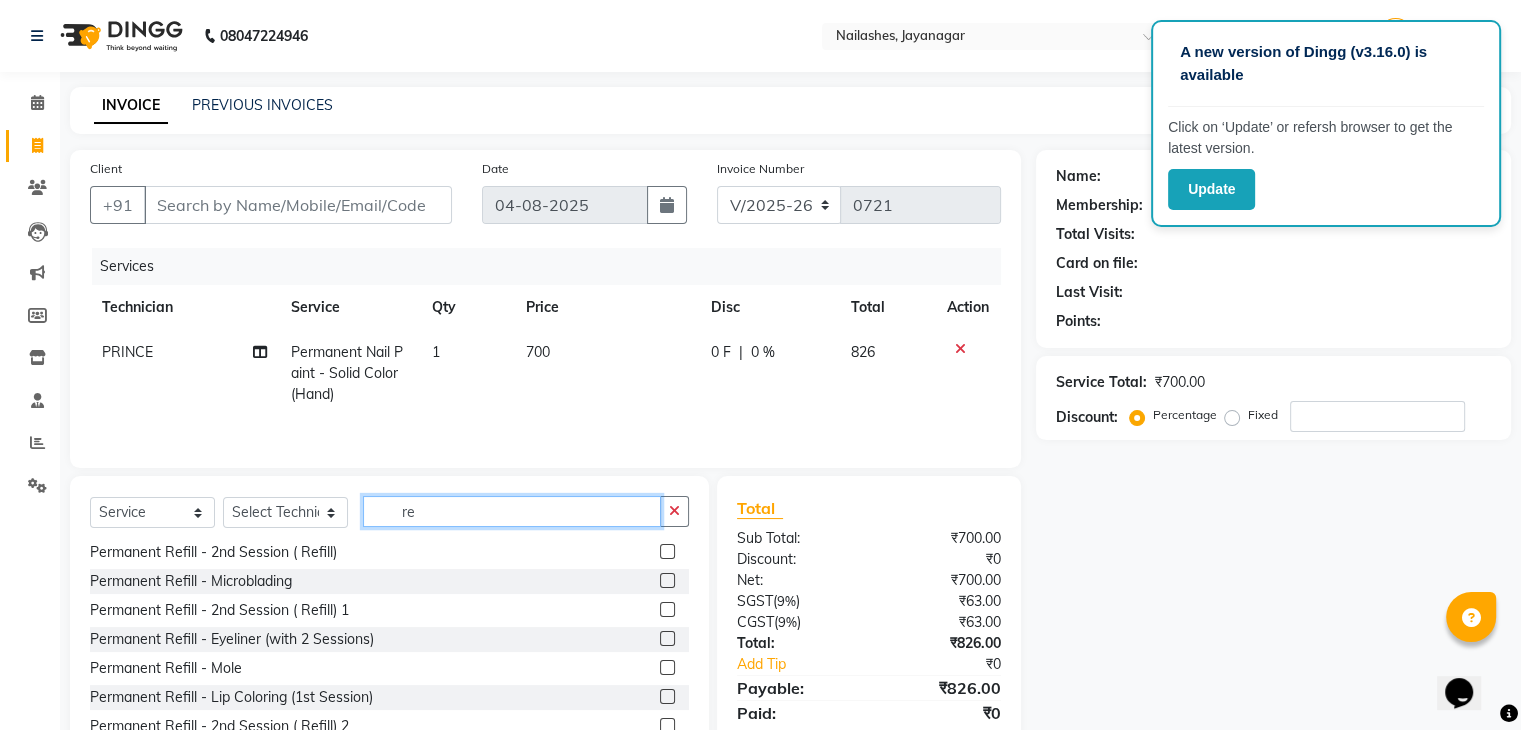 type on "r" 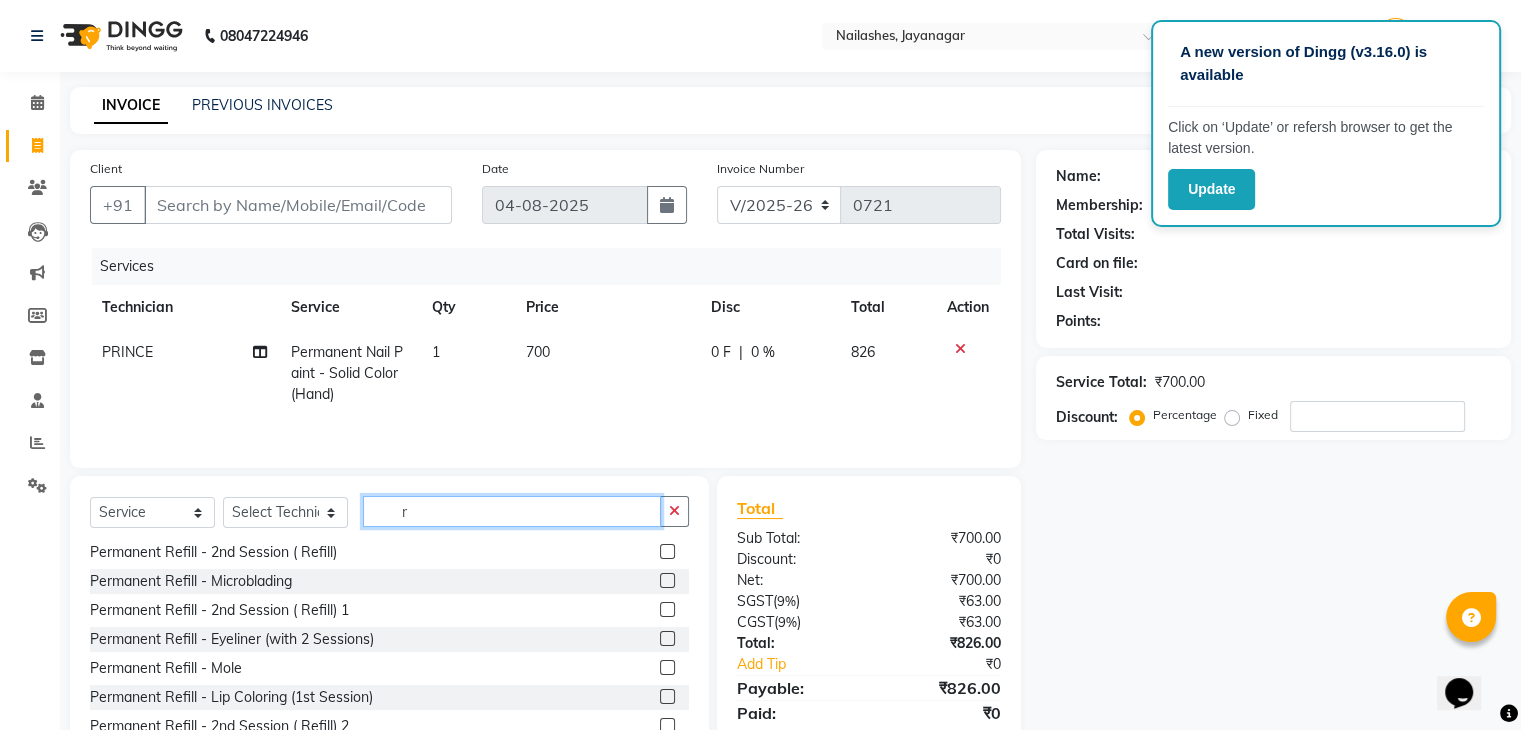 type 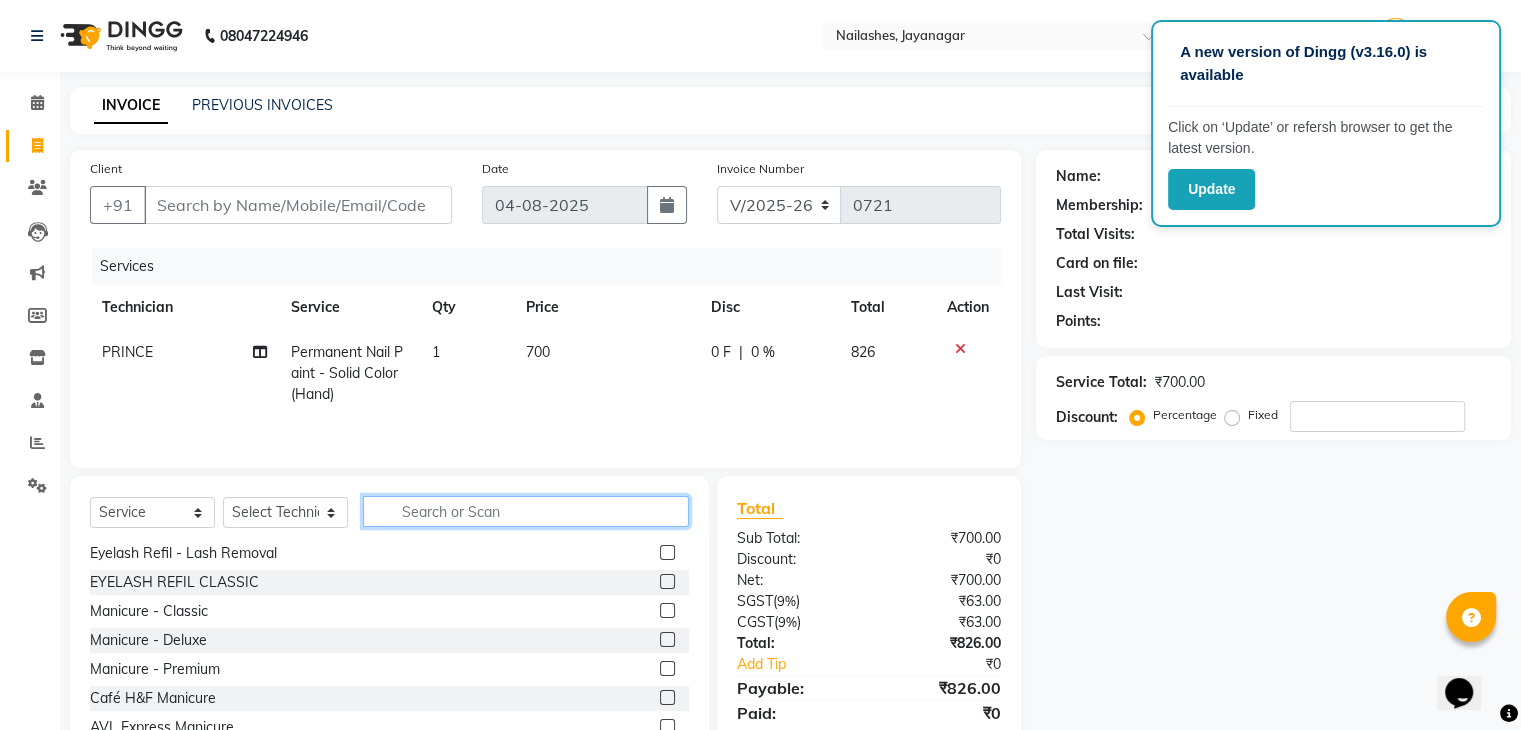scroll, scrollTop: 1250, scrollLeft: 0, axis: vertical 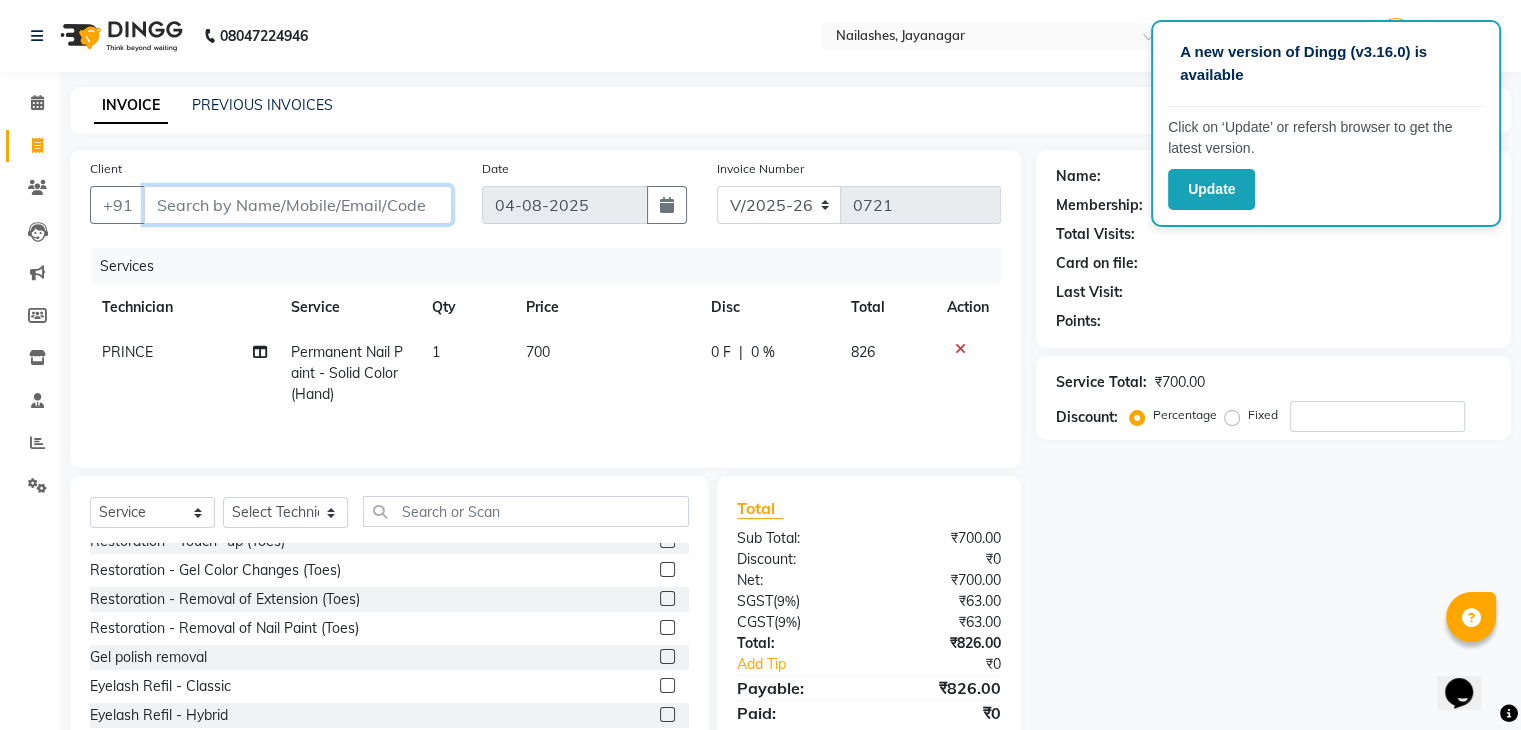 click on "Client" at bounding box center [298, 205] 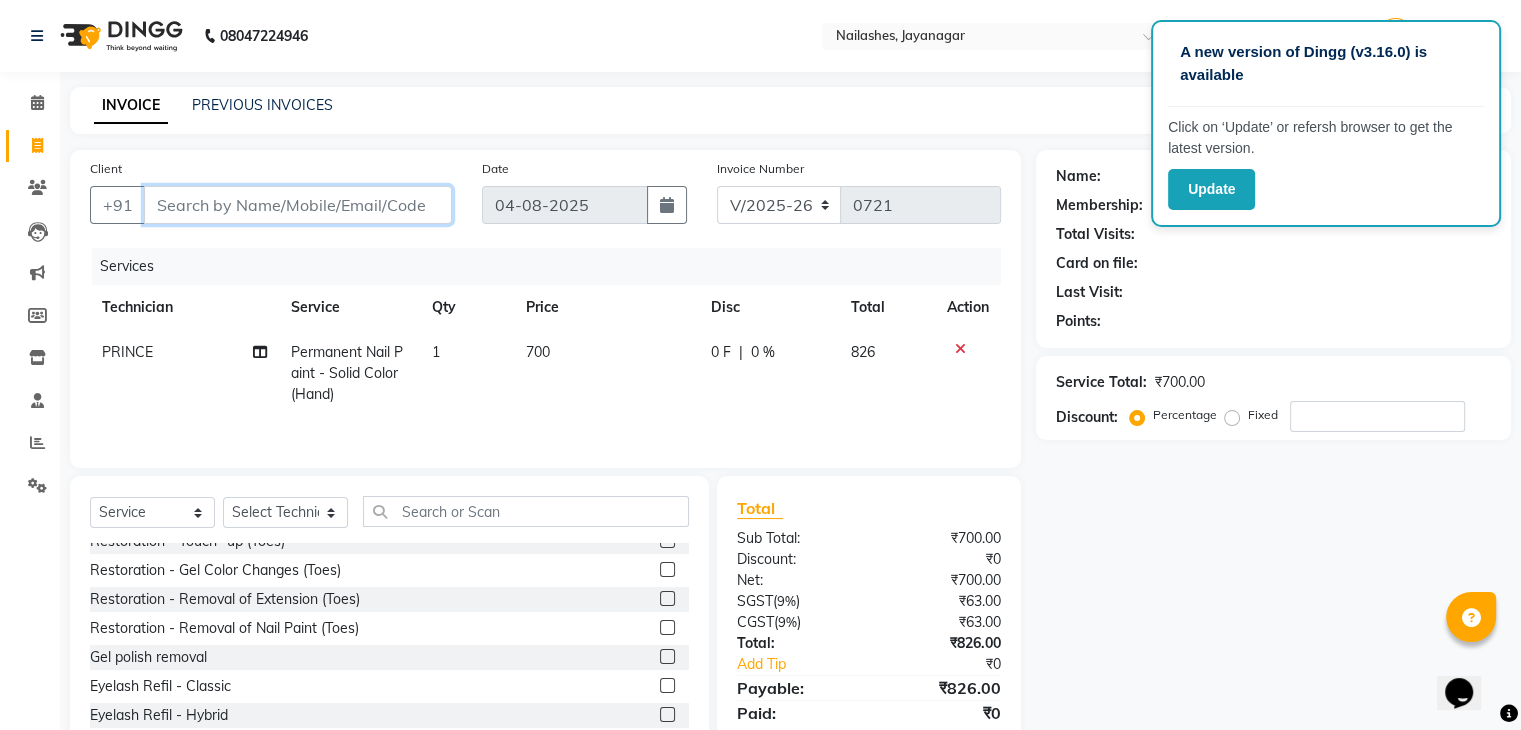 type on "9" 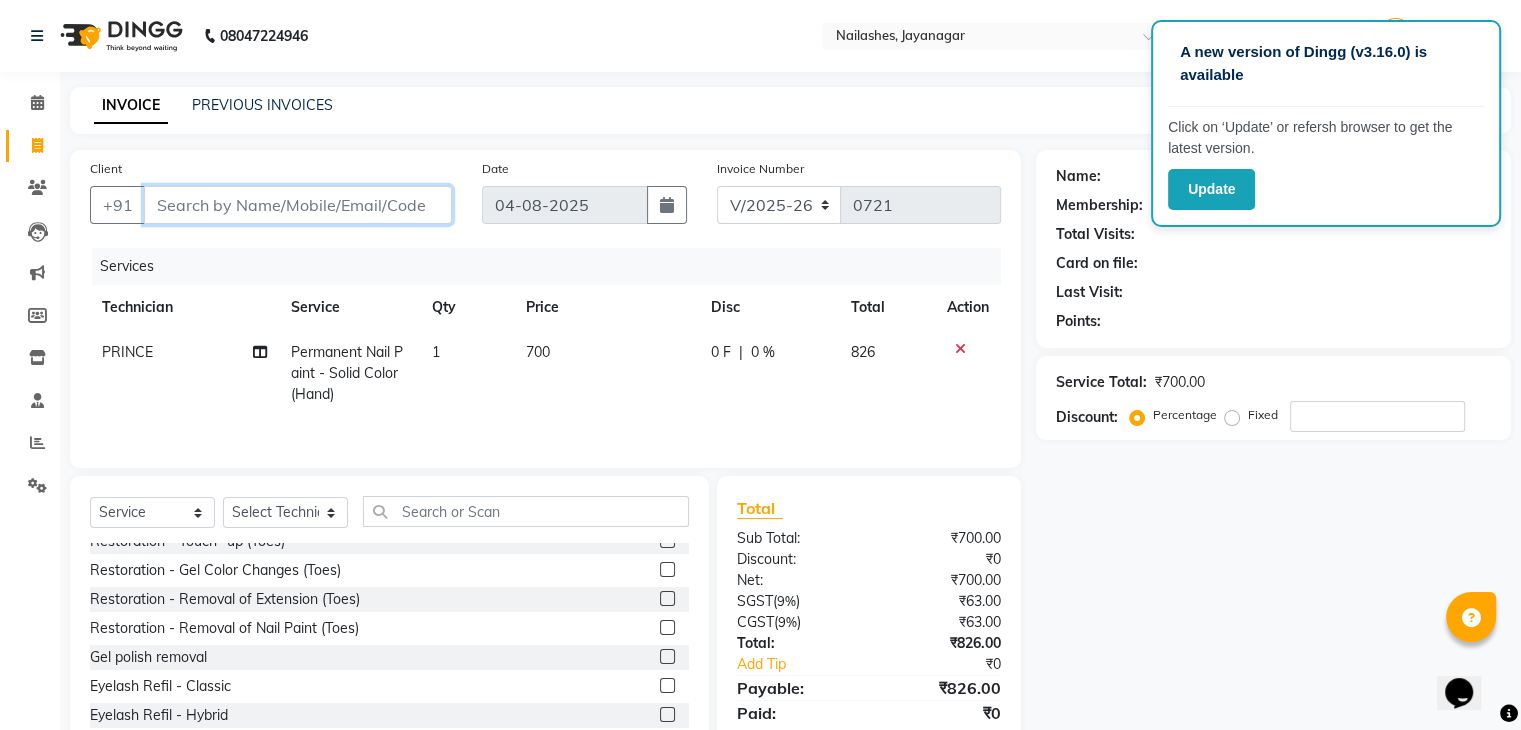 type on "0" 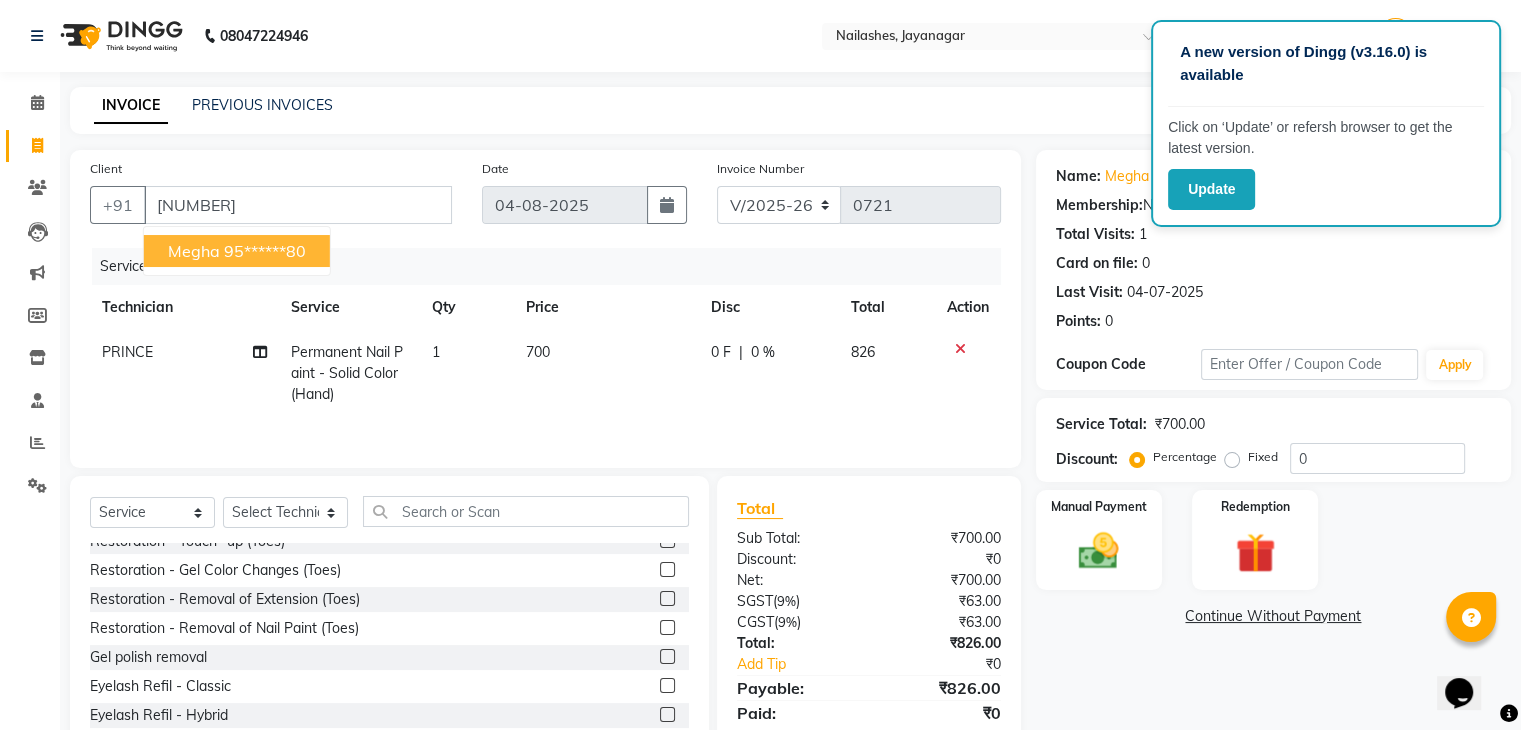 click on "[FIRST]  [NUMBER]" at bounding box center [237, 251] 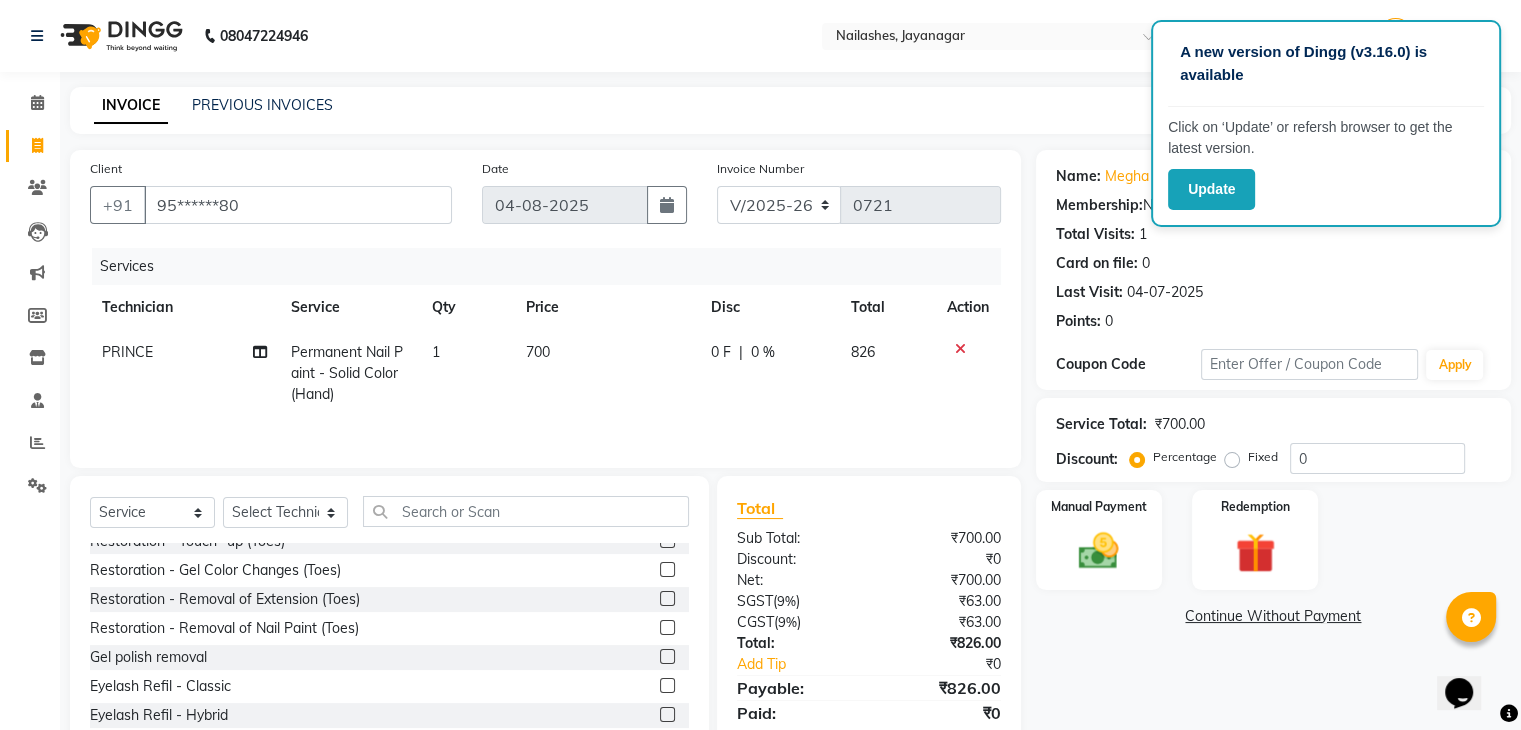 click 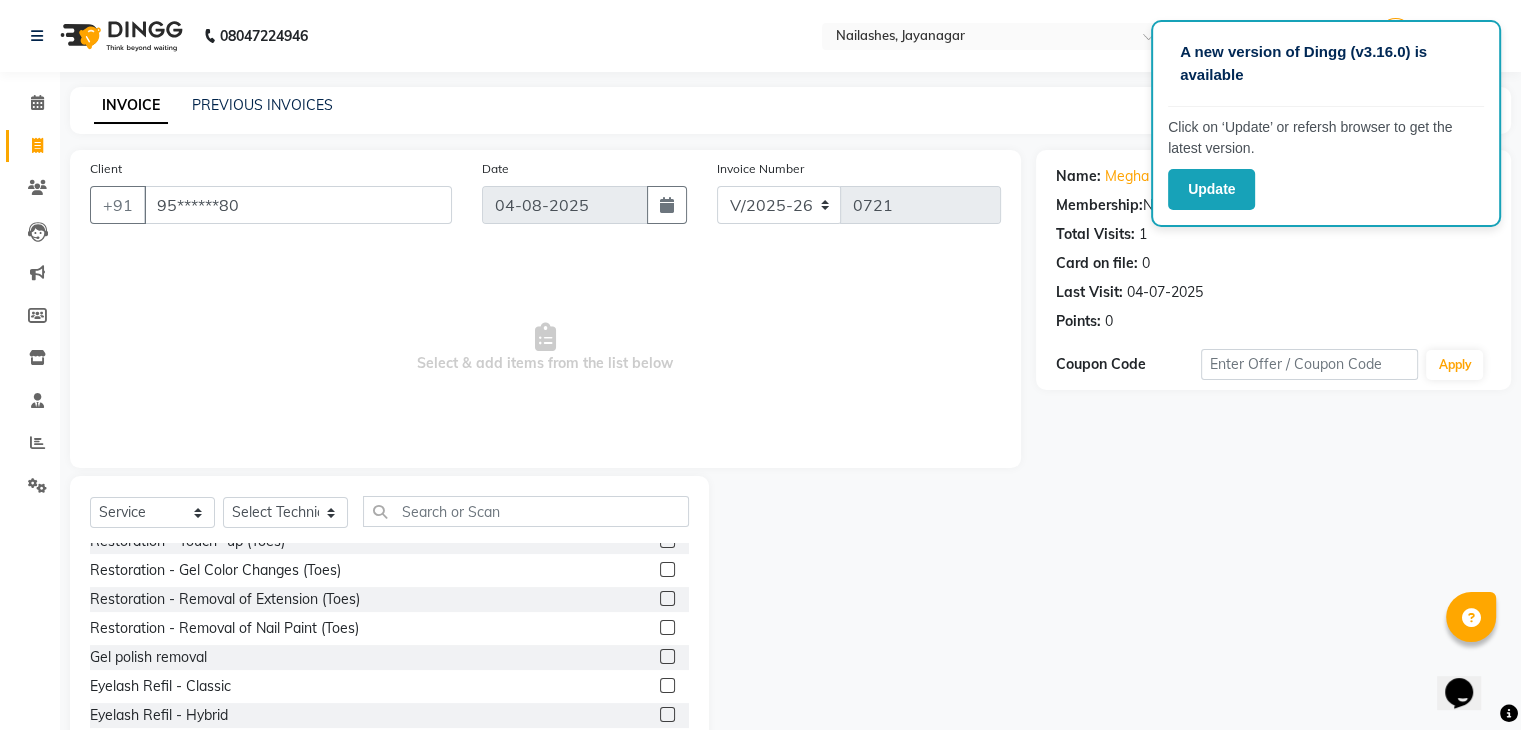 scroll, scrollTop: 72, scrollLeft: 0, axis: vertical 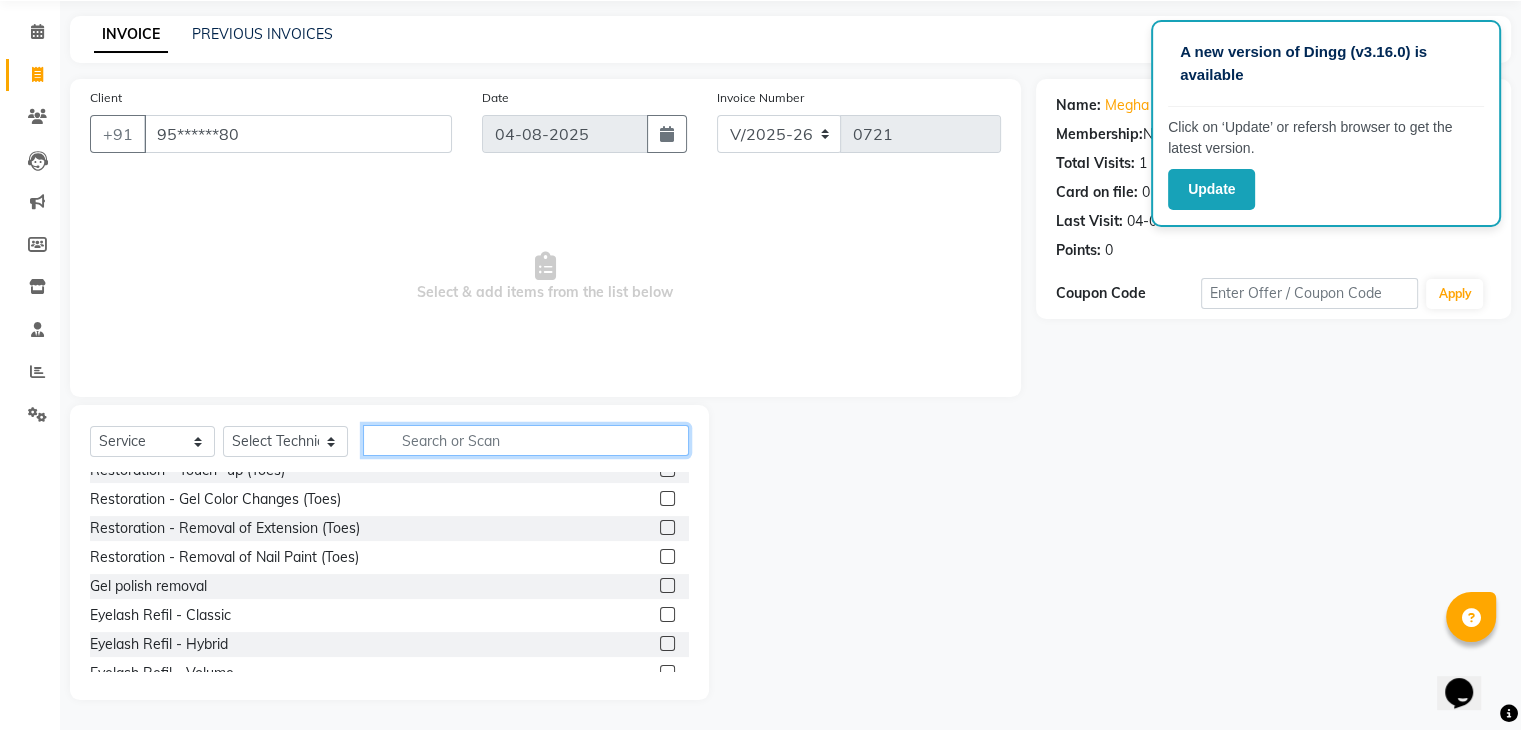 click 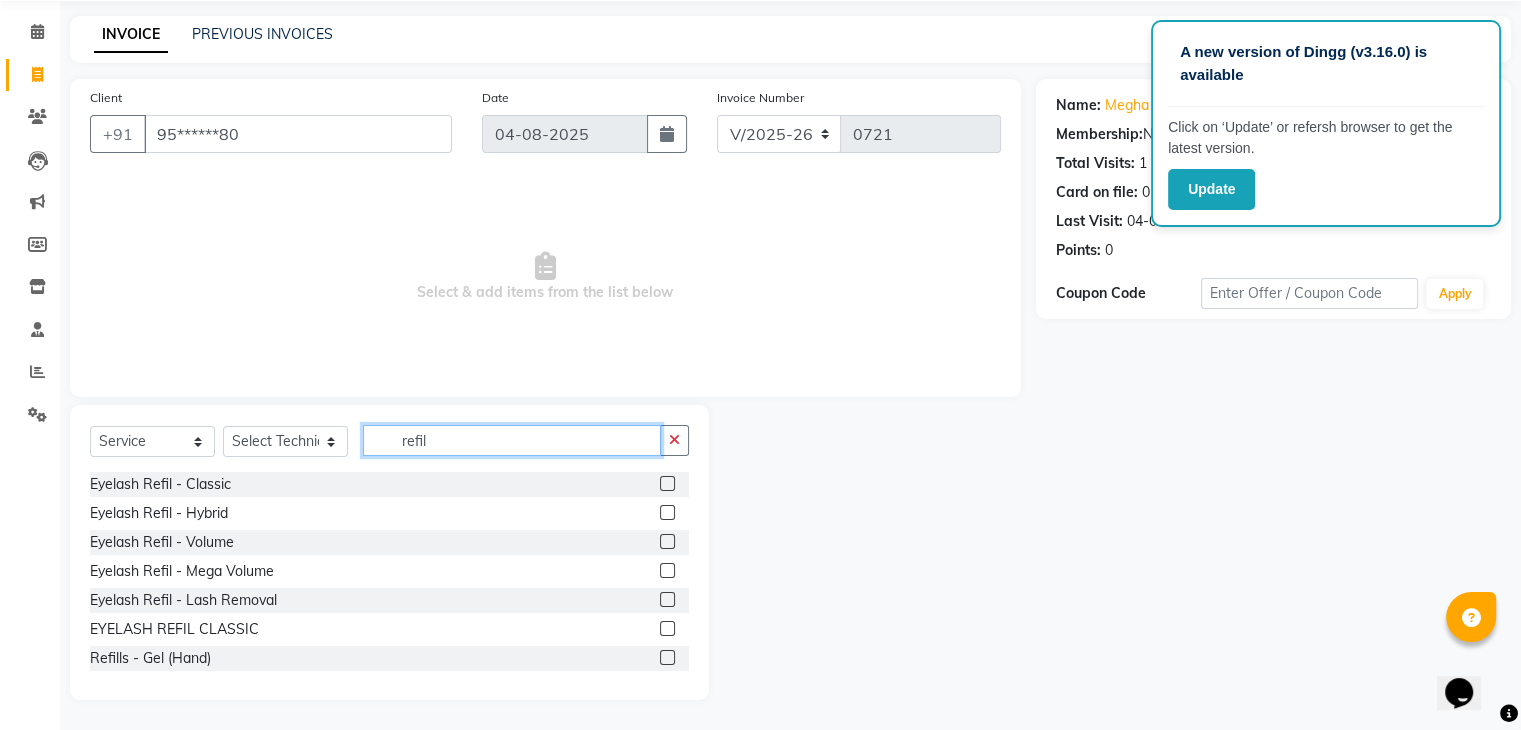 scroll, scrollTop: 100, scrollLeft: 0, axis: vertical 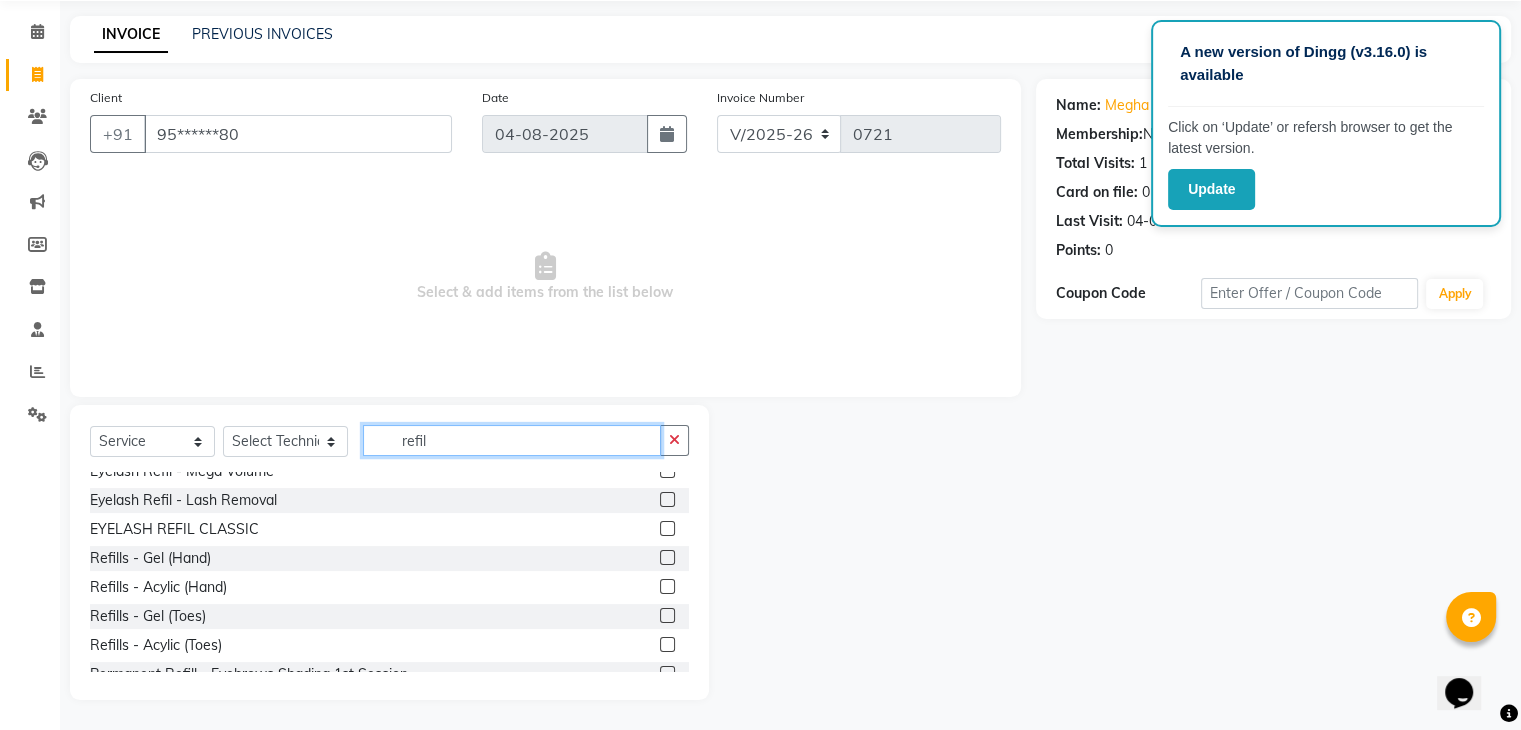 type on "refil" 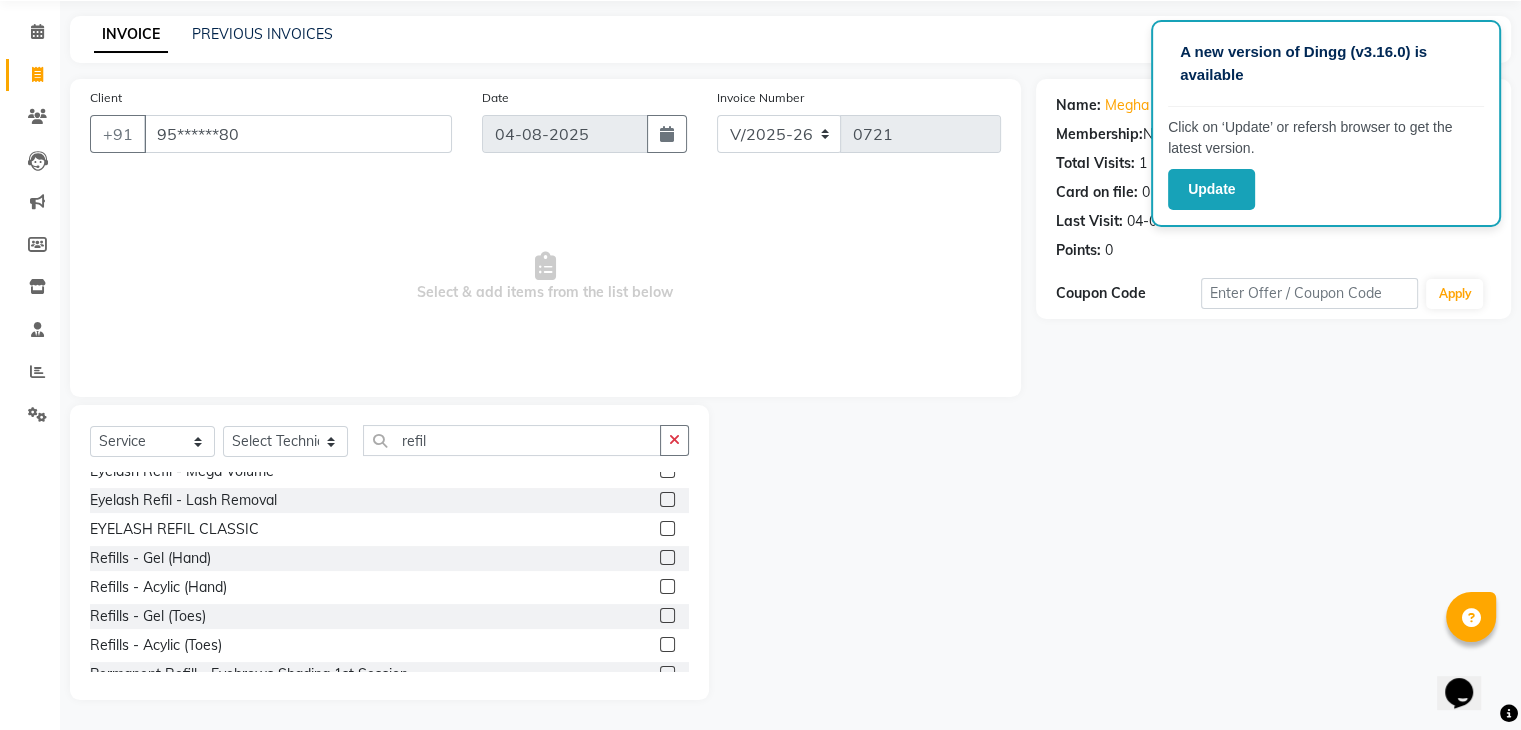 click on "Eyelash Refil - Classic  Eyelash Refil - Hybrid  Eyelash Refil - Volume  Eyelash Refil - Mega Volume  Eyelash Refil - Lash Removal  EYELASH REFIL CLASSIC  Refills - Gel (Hand)  Refills - Acylic (Hand)  Refills - Gel (Toes)  Refills - Acylic (Toes)  Permanent Refill - Eyebrows Shading 1st Session  Permanent Refill - 2nd Session ( Refill)  Permanent Refill - Microblading  Permanent Refill - 2nd Session ( Refill) 1  Permanent Refill - Eyeliner (with 2 Sessions)  Permanent Refill - Mole  Permanent Refill - Lip Coloring (1st Session)  Permanent Refill - 2nd Session ( Refill) 2" 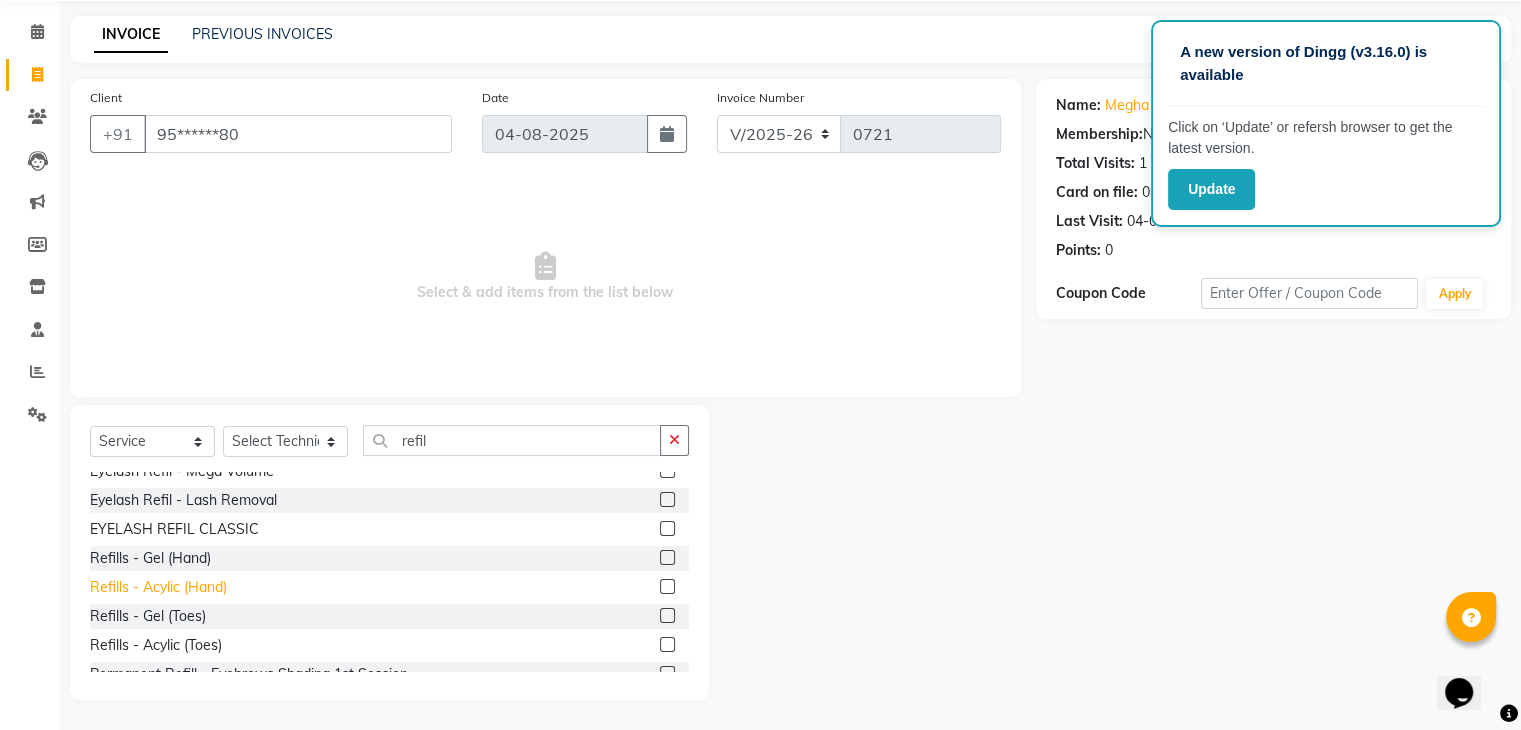 click on "Refills - Acylic (Hand)" 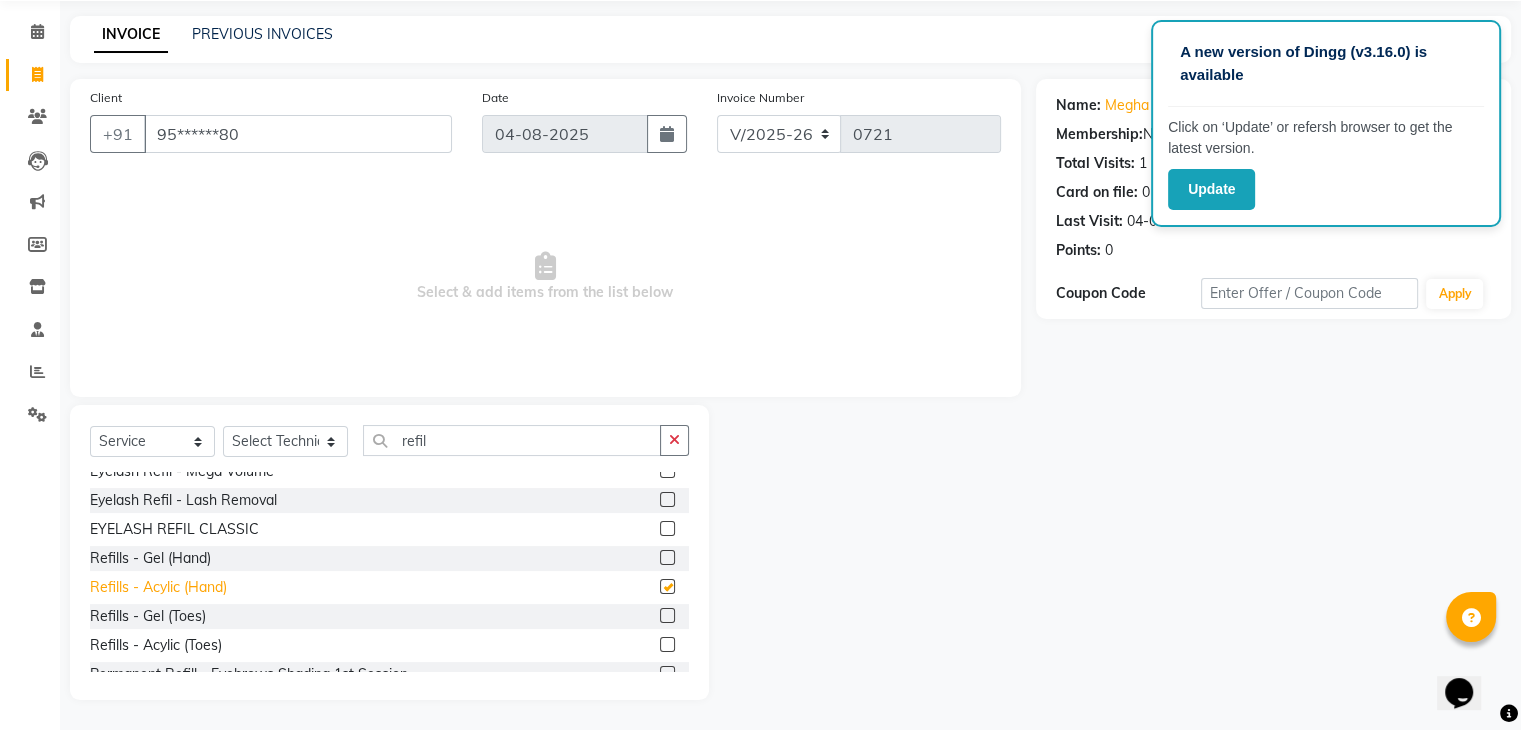 checkbox on "false" 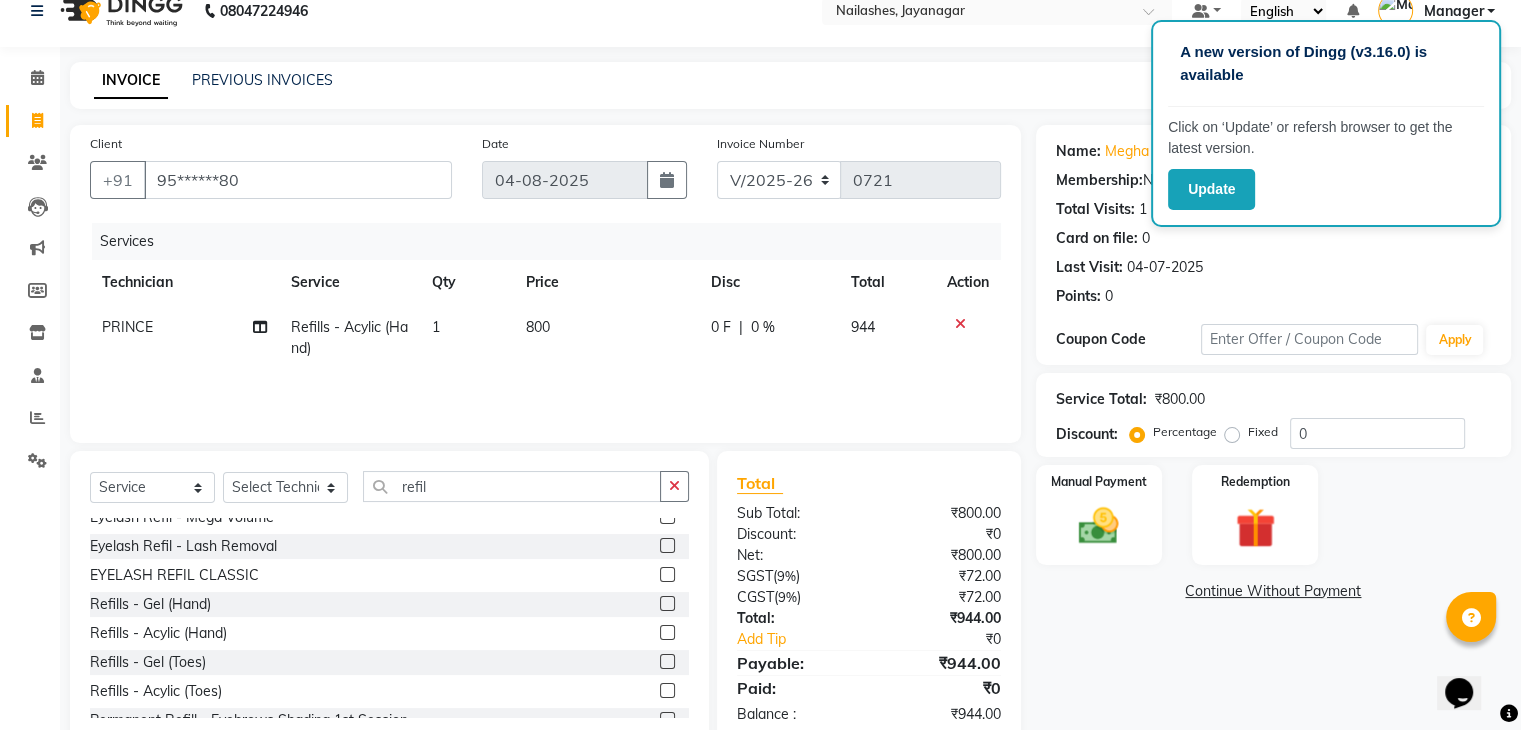 scroll, scrollTop: 0, scrollLeft: 0, axis: both 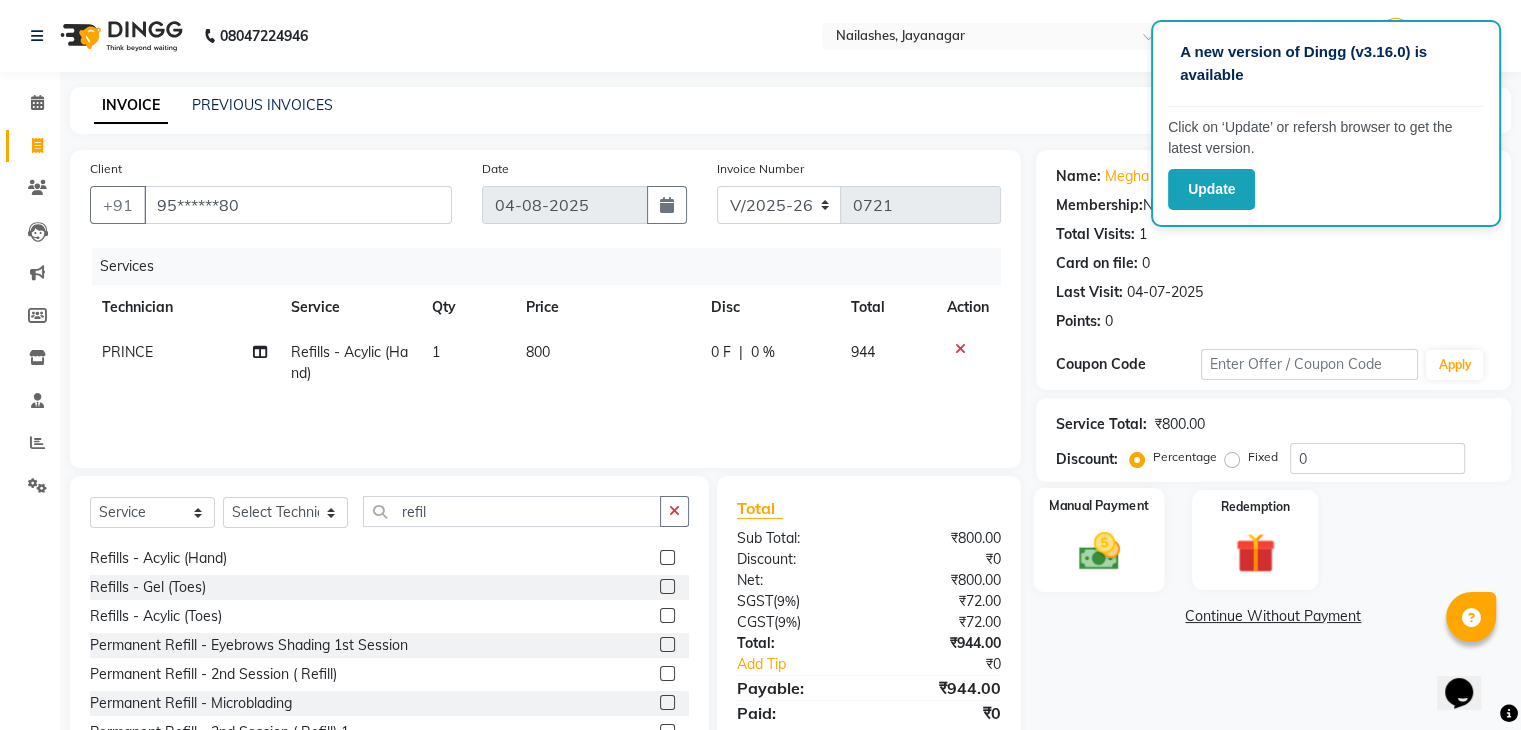 click 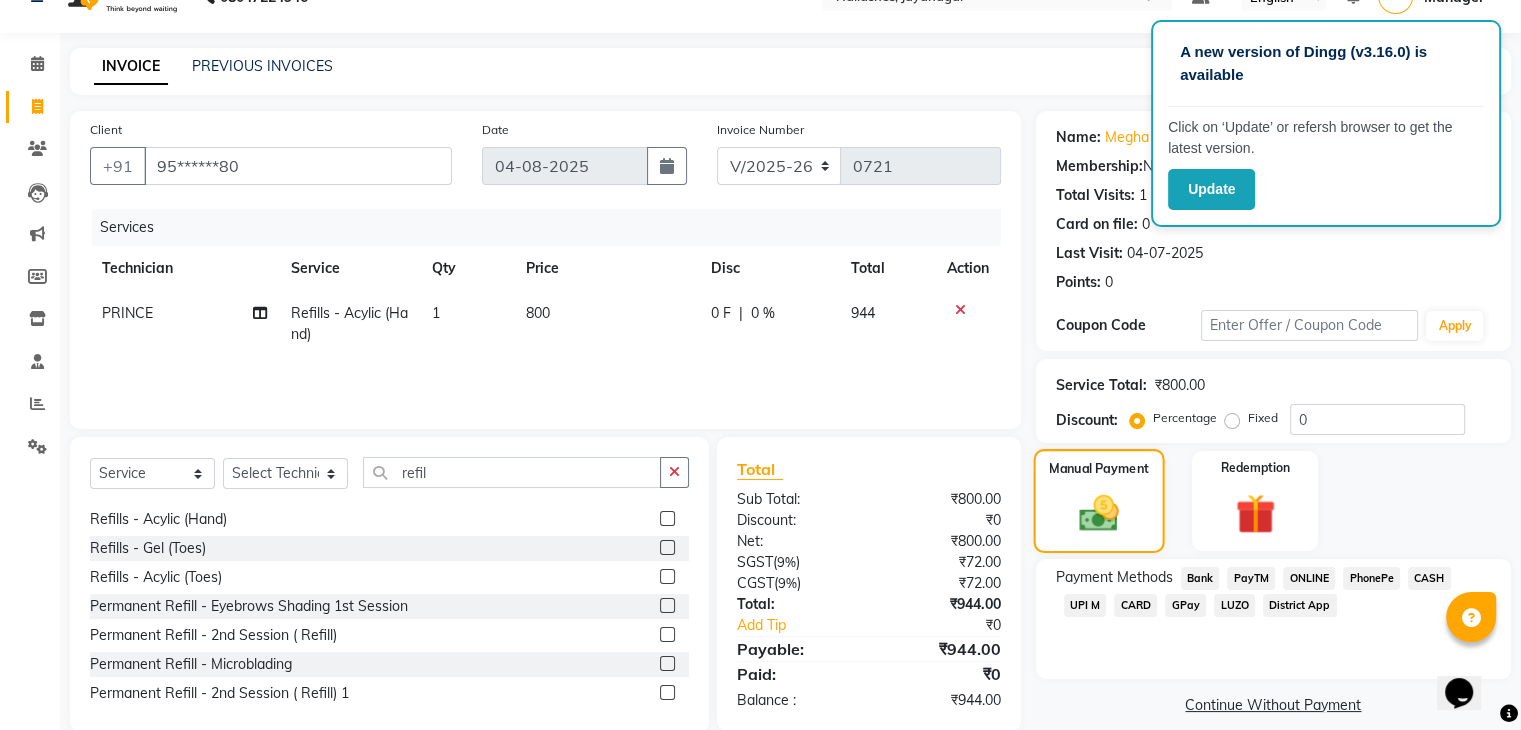 scroll, scrollTop: 72, scrollLeft: 0, axis: vertical 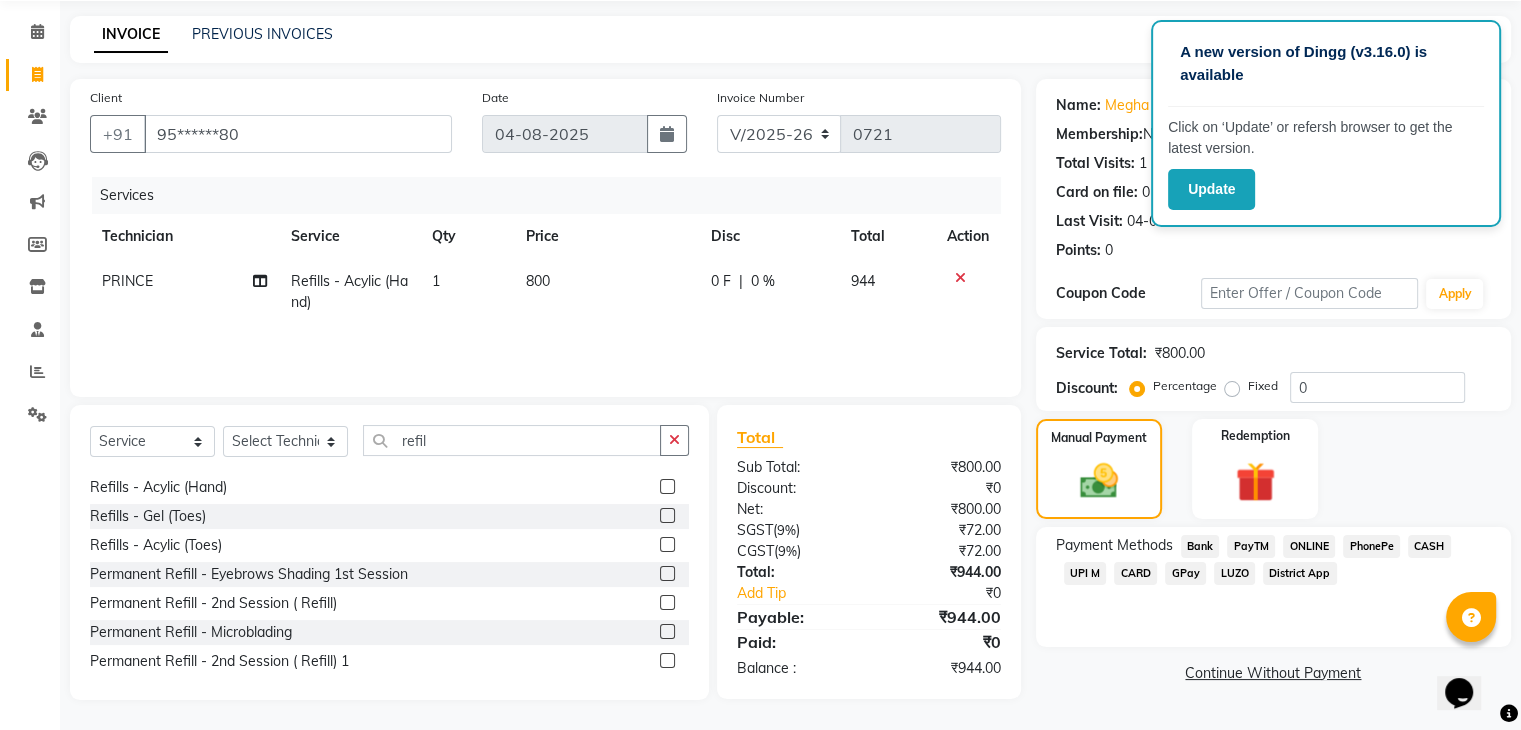 click on "ONLINE" 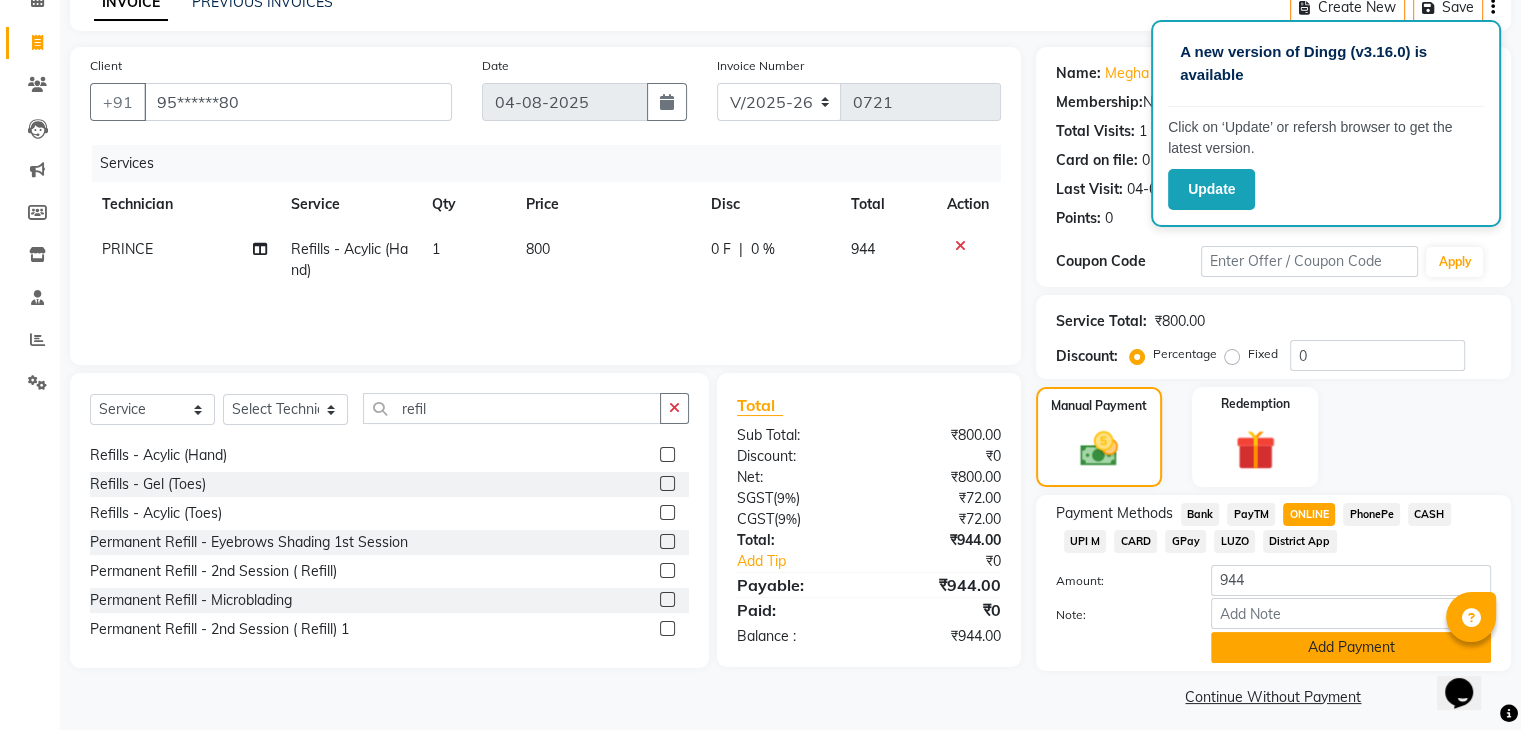 scroll, scrollTop: 117, scrollLeft: 0, axis: vertical 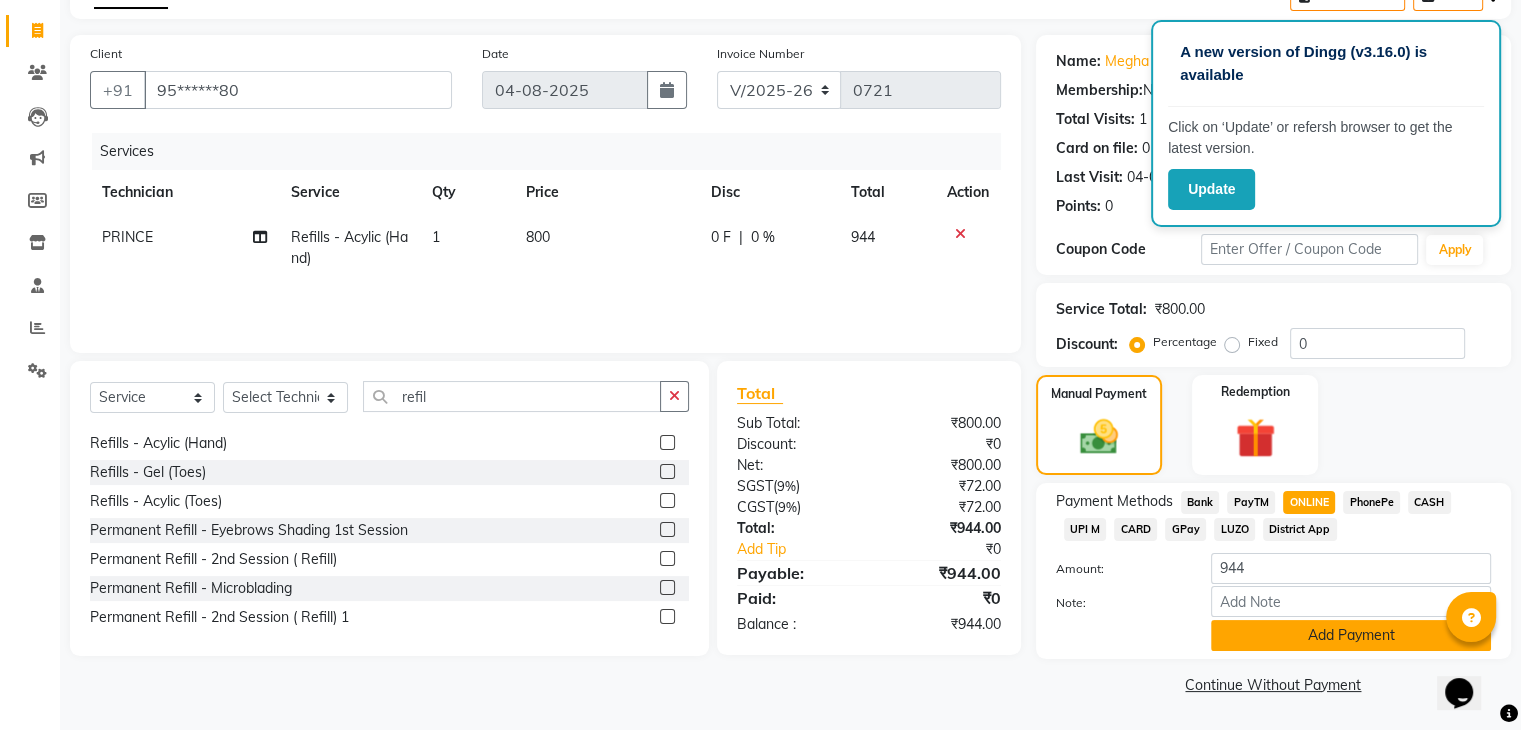 click on "Add Payment" 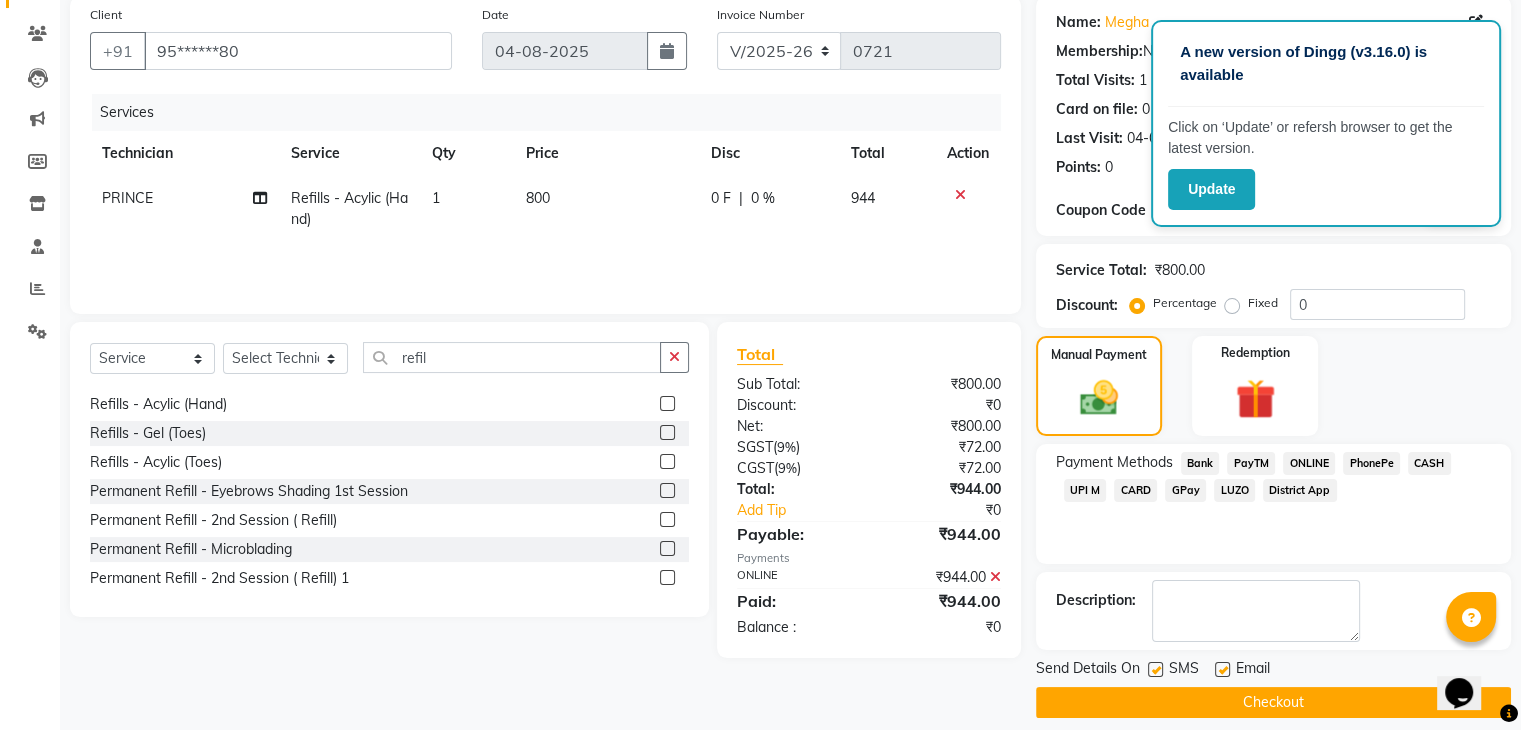 scroll, scrollTop: 171, scrollLeft: 0, axis: vertical 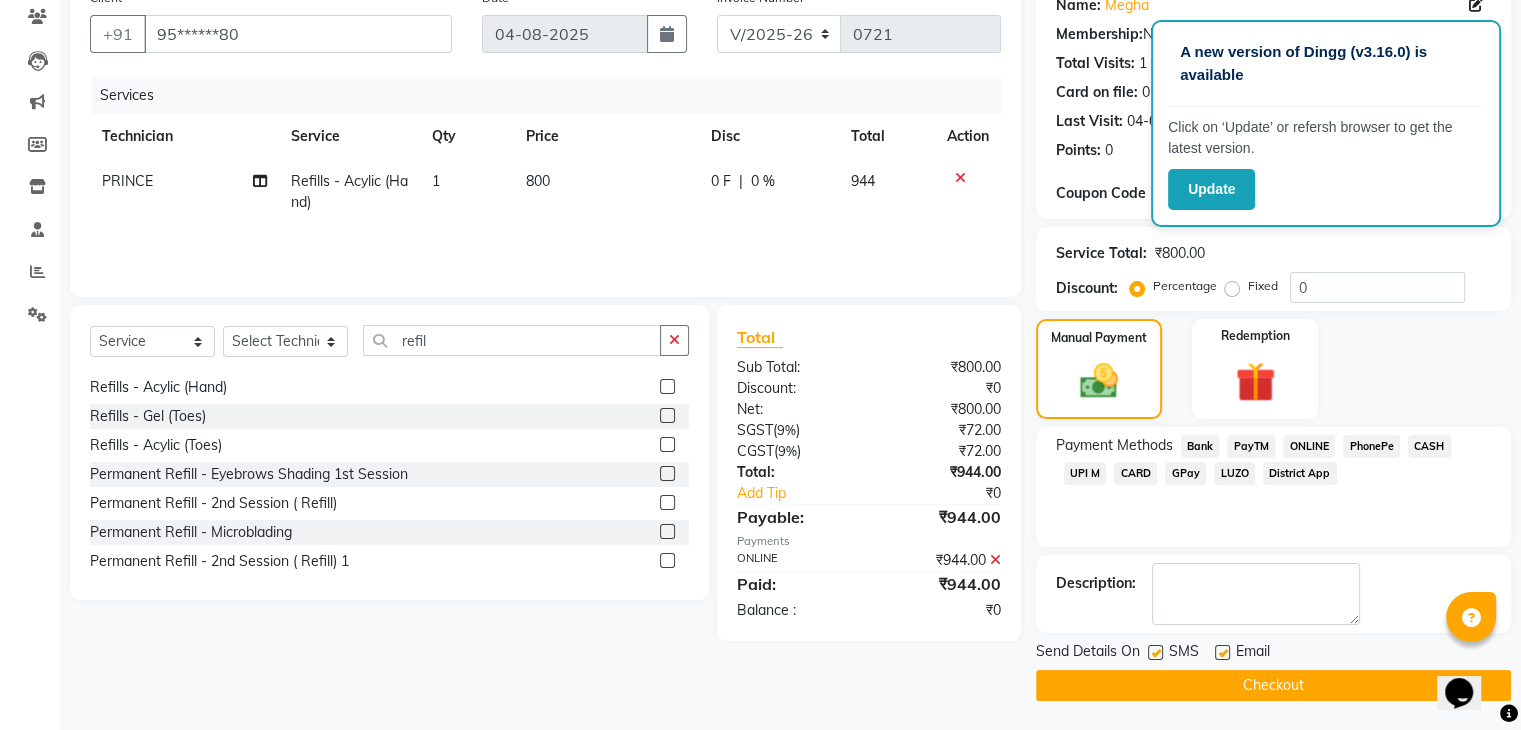 click on "Checkout" 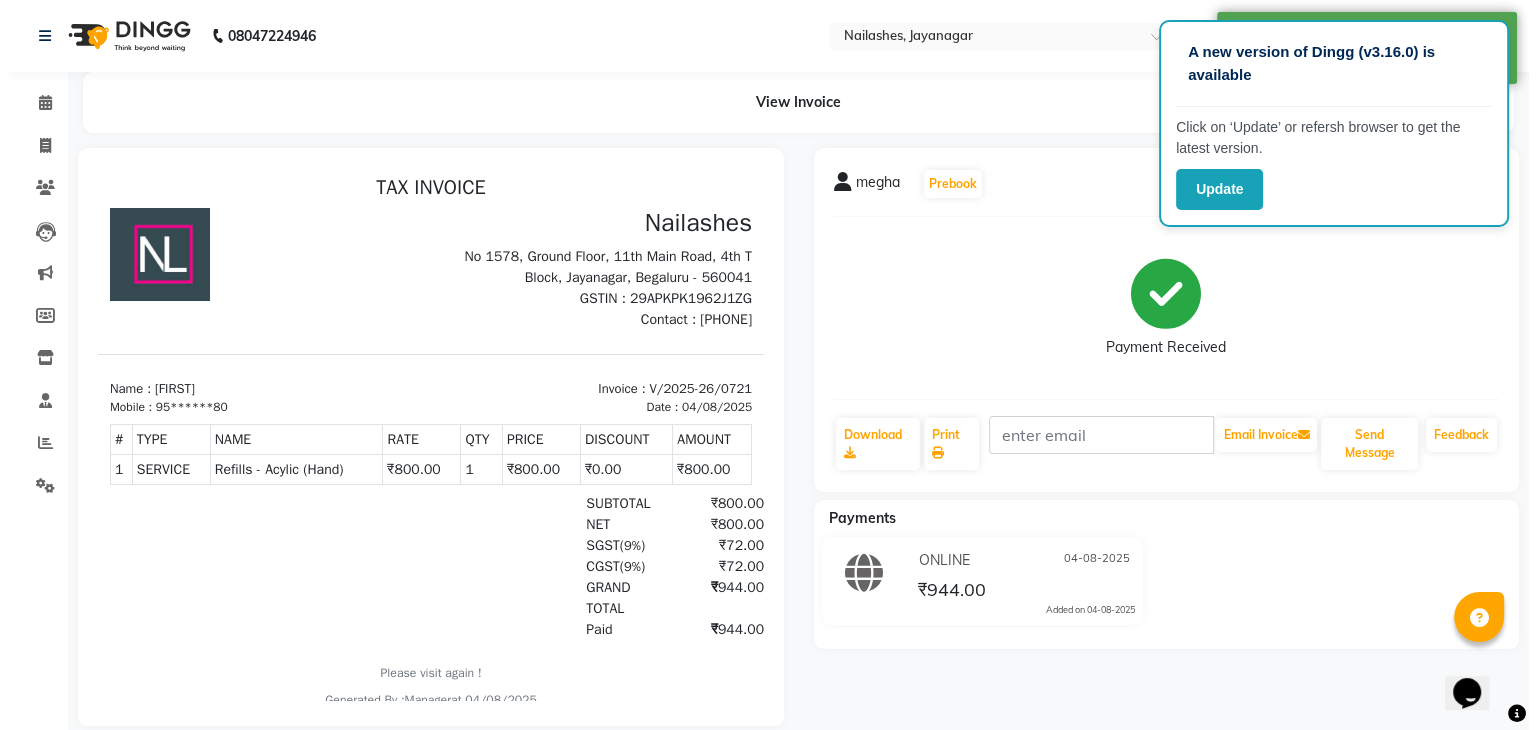 scroll, scrollTop: 0, scrollLeft: 0, axis: both 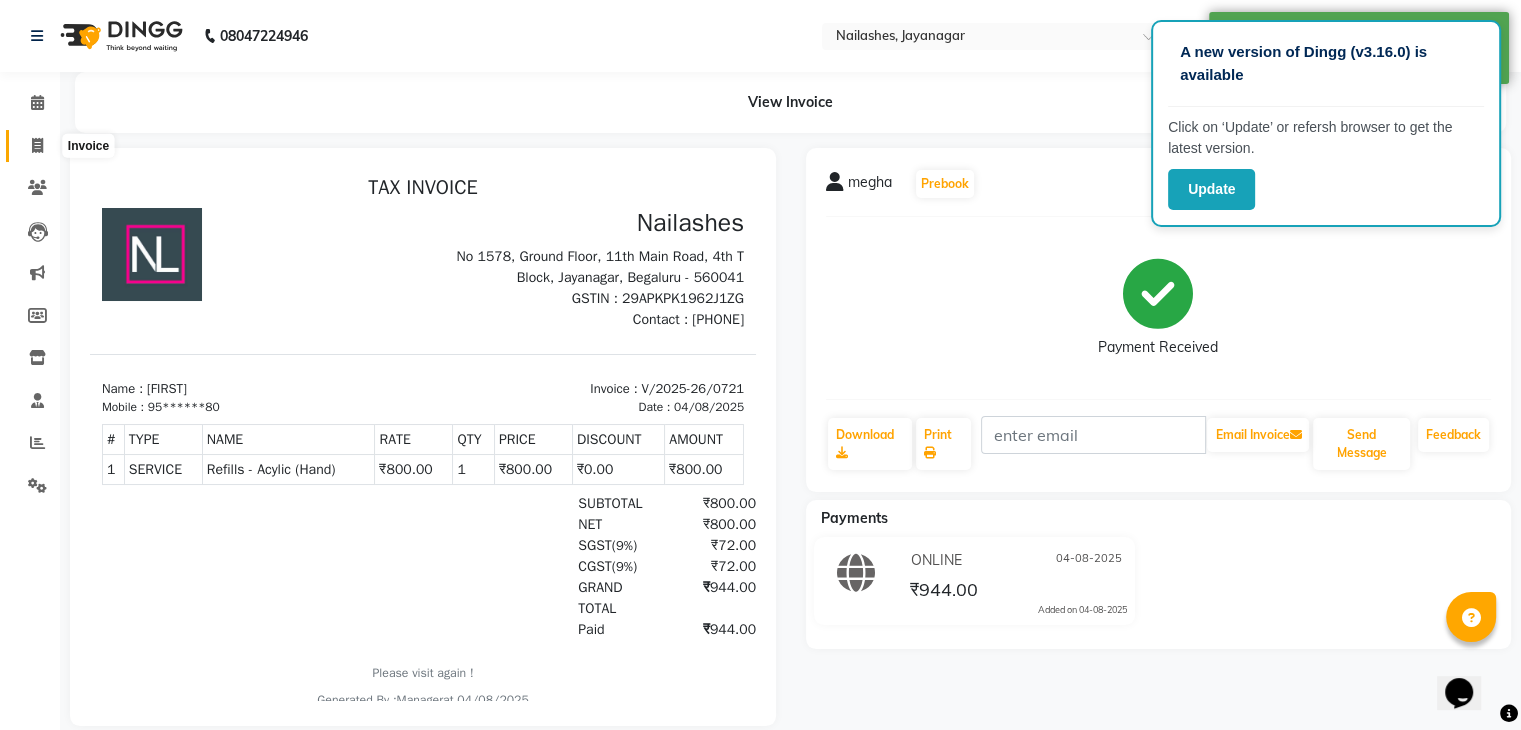 click 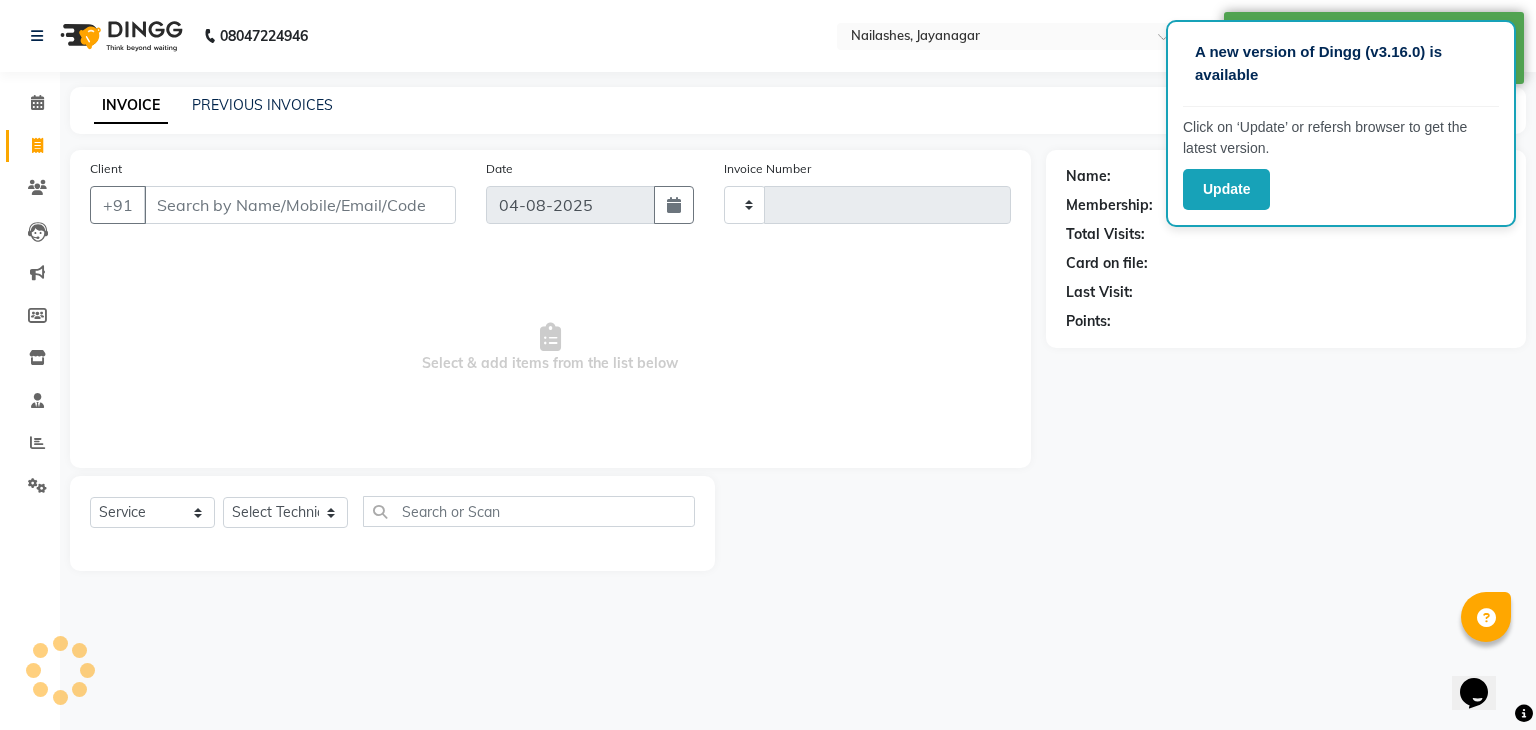 type on "0722" 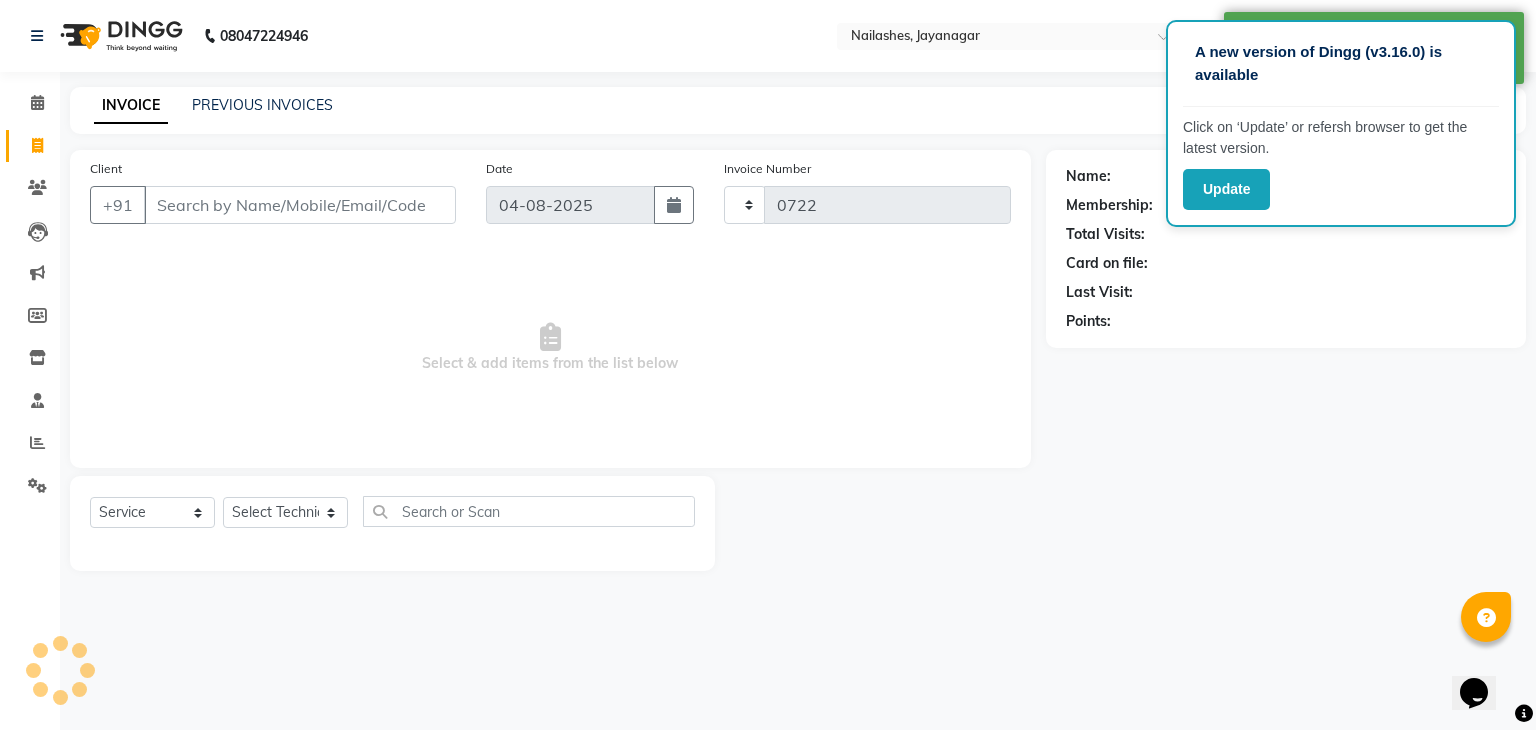 select on "4495" 